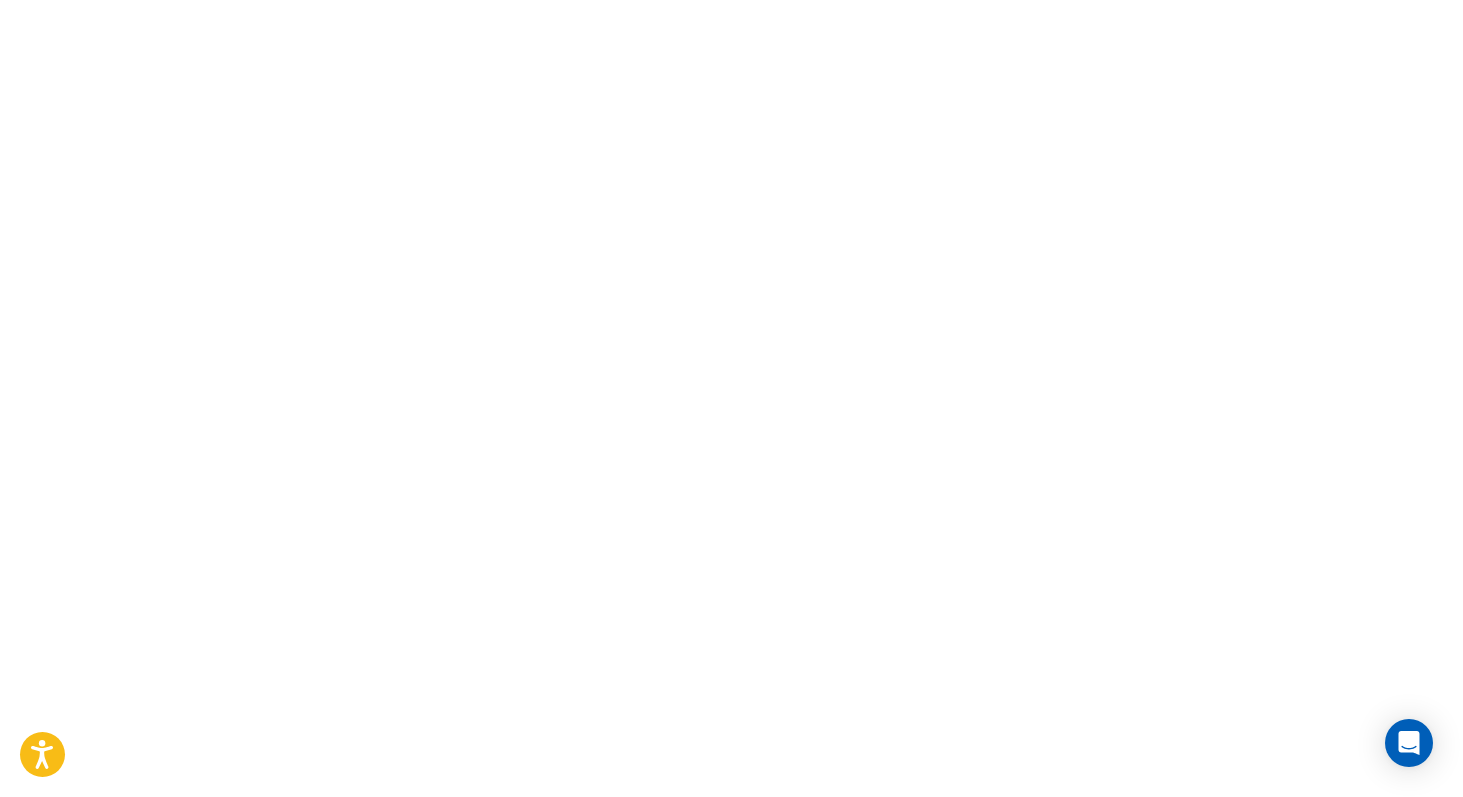 scroll, scrollTop: 0, scrollLeft: 0, axis: both 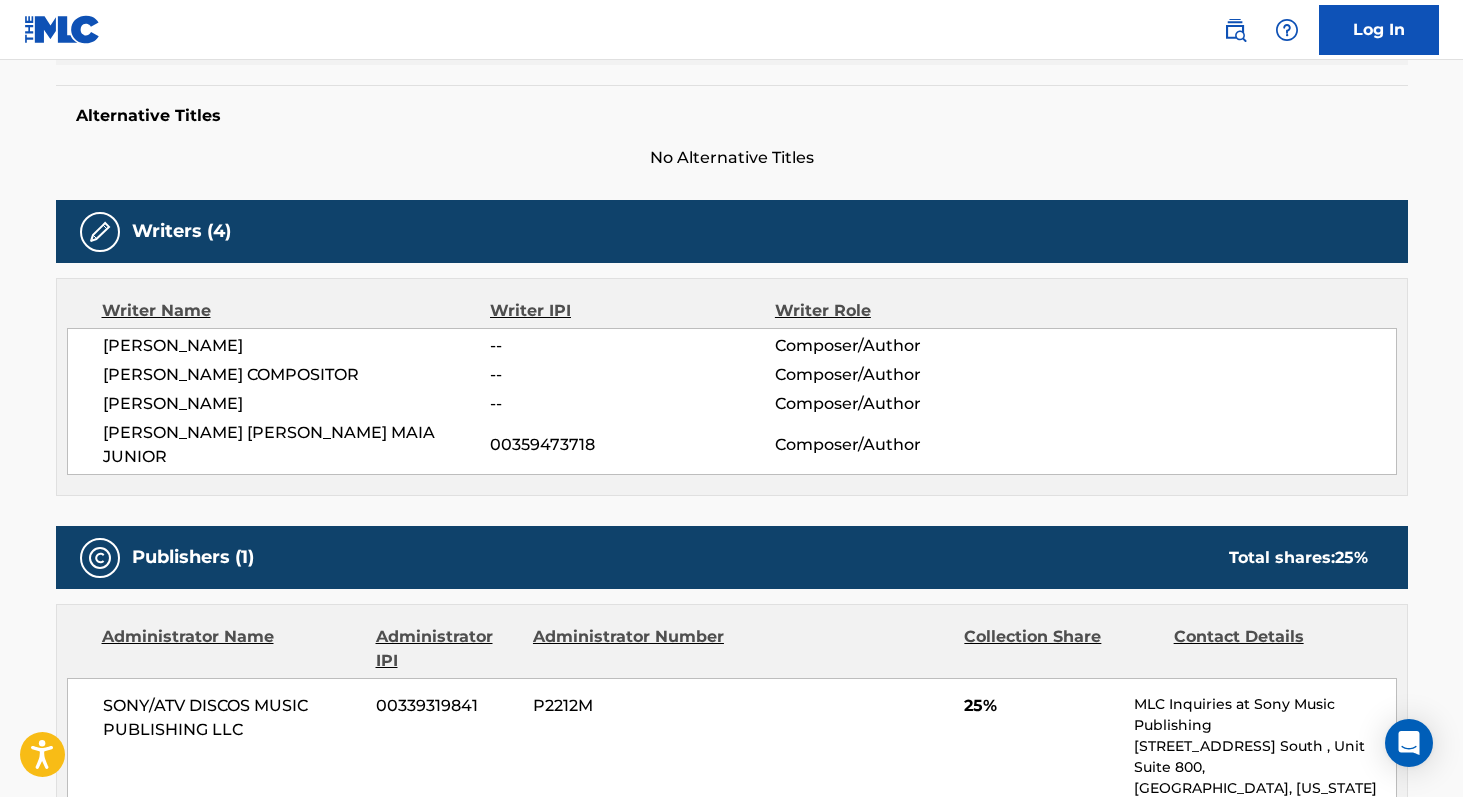 click on "00359473718" at bounding box center (632, 445) 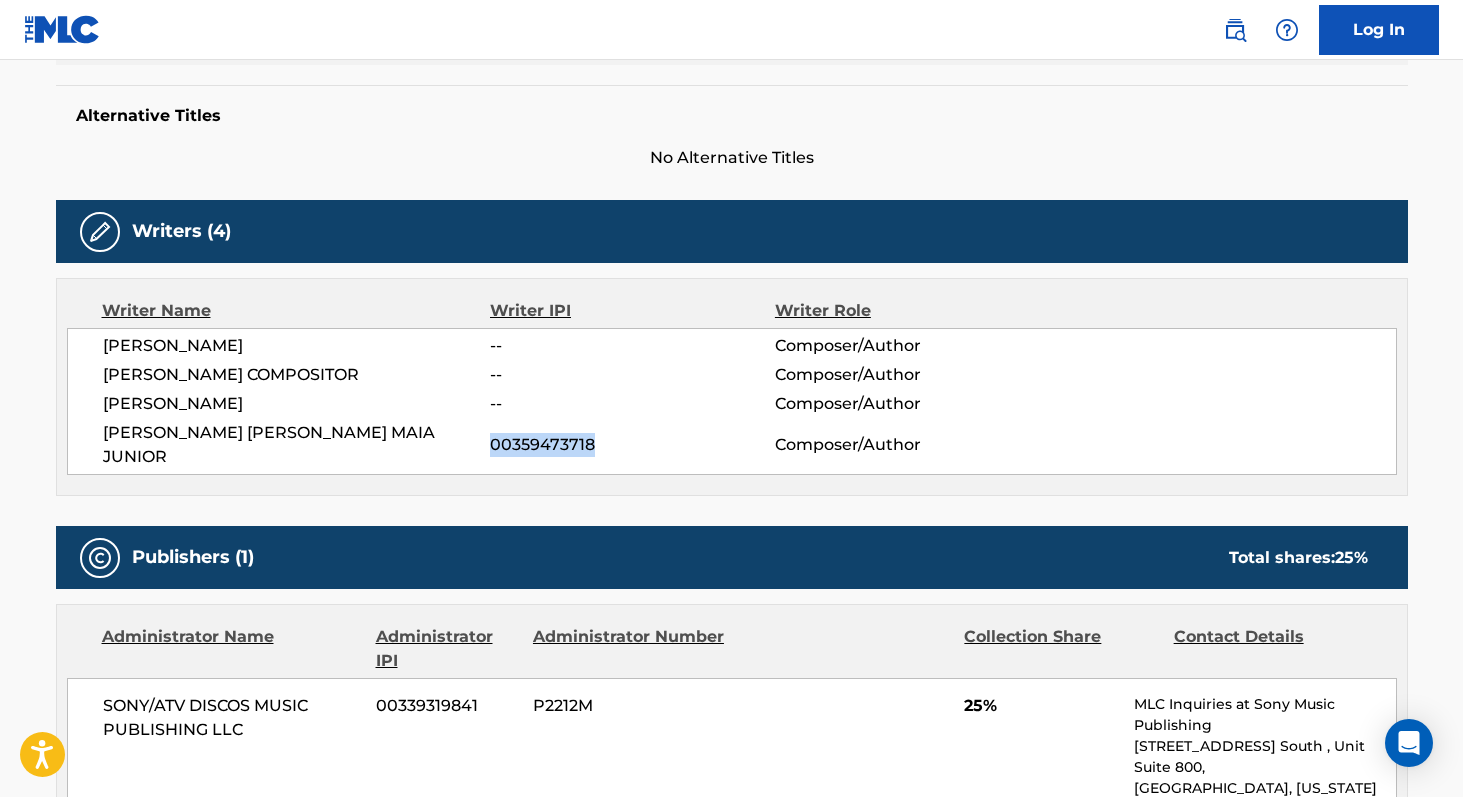 copy on "00359473718" 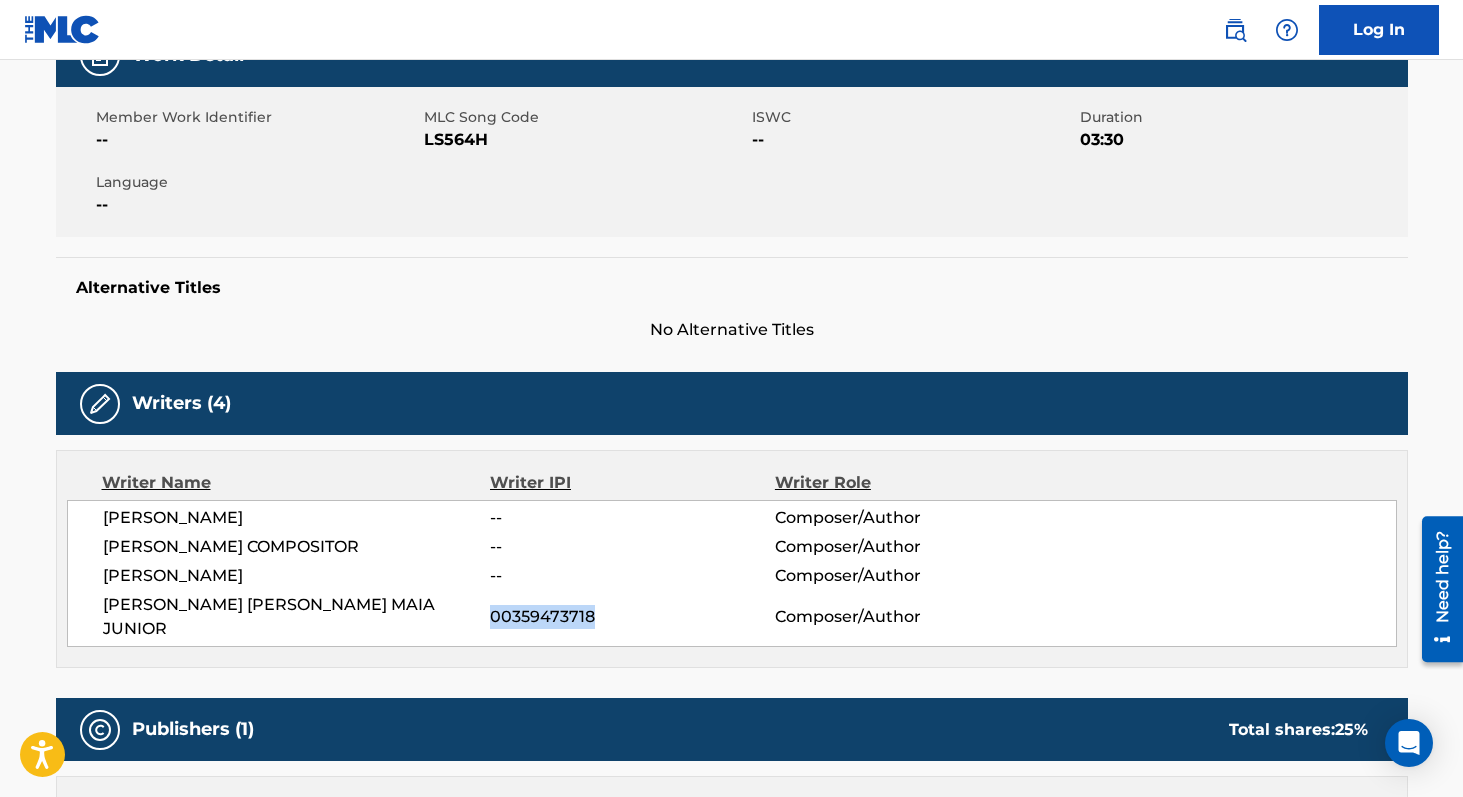 scroll, scrollTop: 297, scrollLeft: 0, axis: vertical 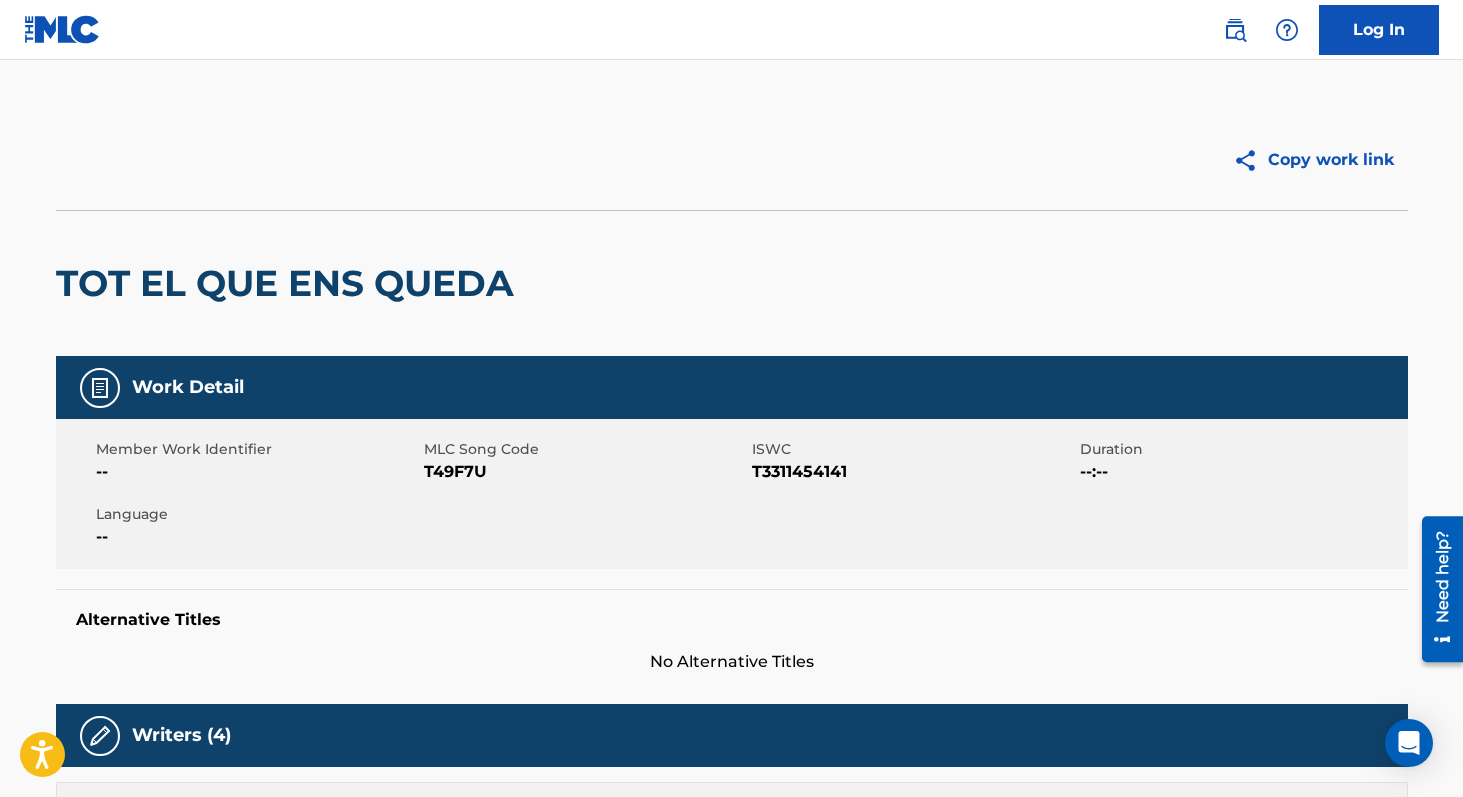 click on "T49F7U" at bounding box center [585, 472] 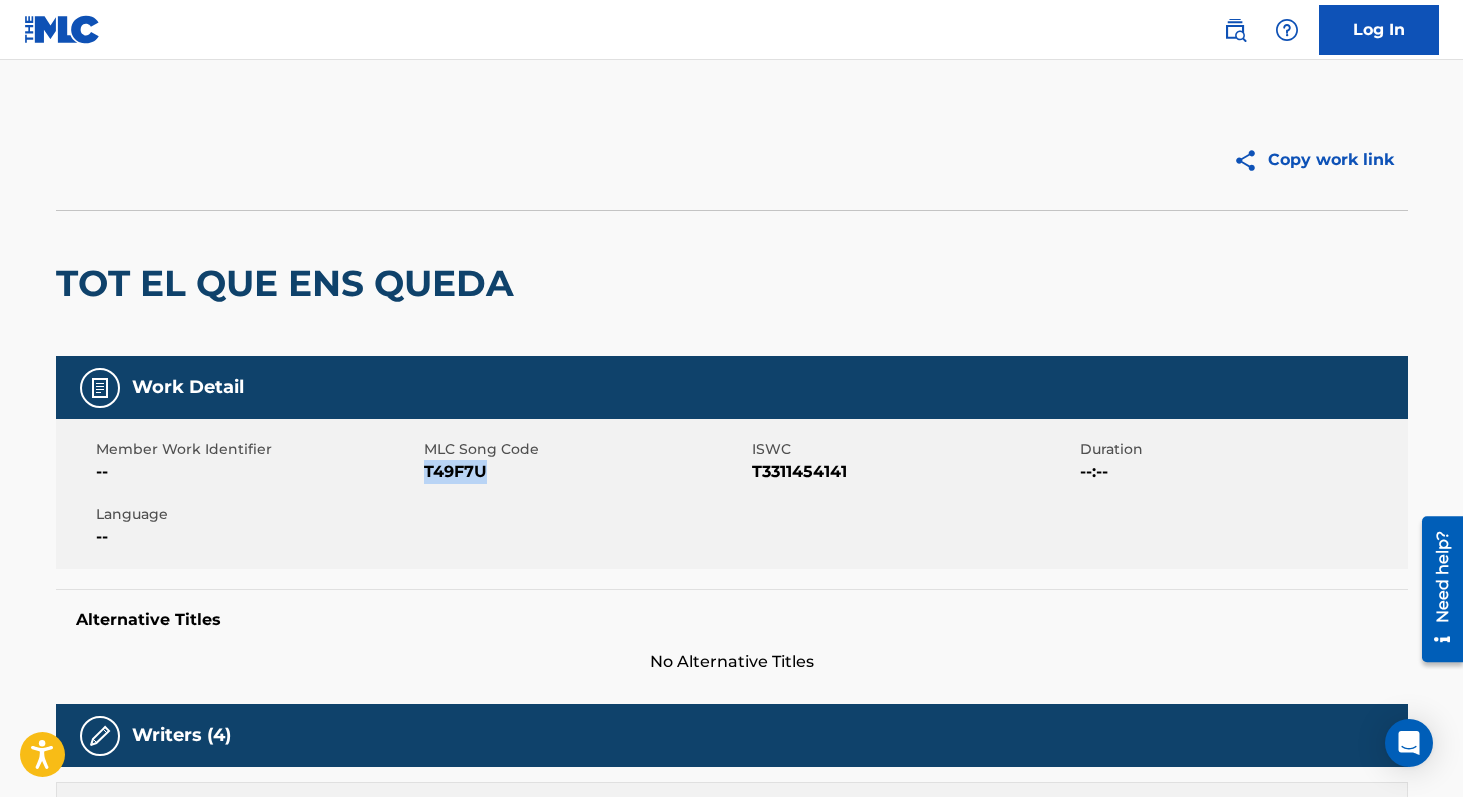 copy on "T49F7U" 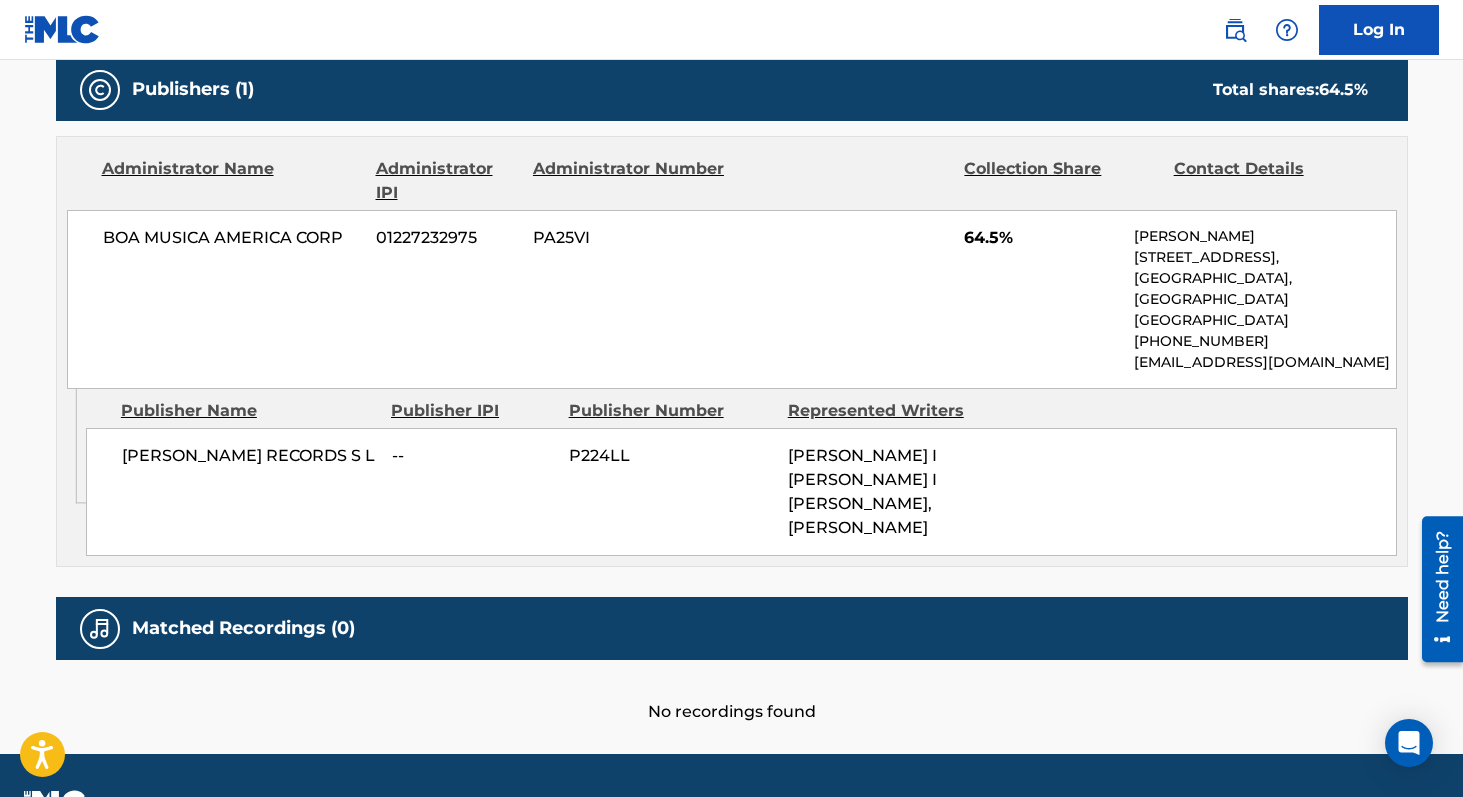 scroll, scrollTop: 968, scrollLeft: 0, axis: vertical 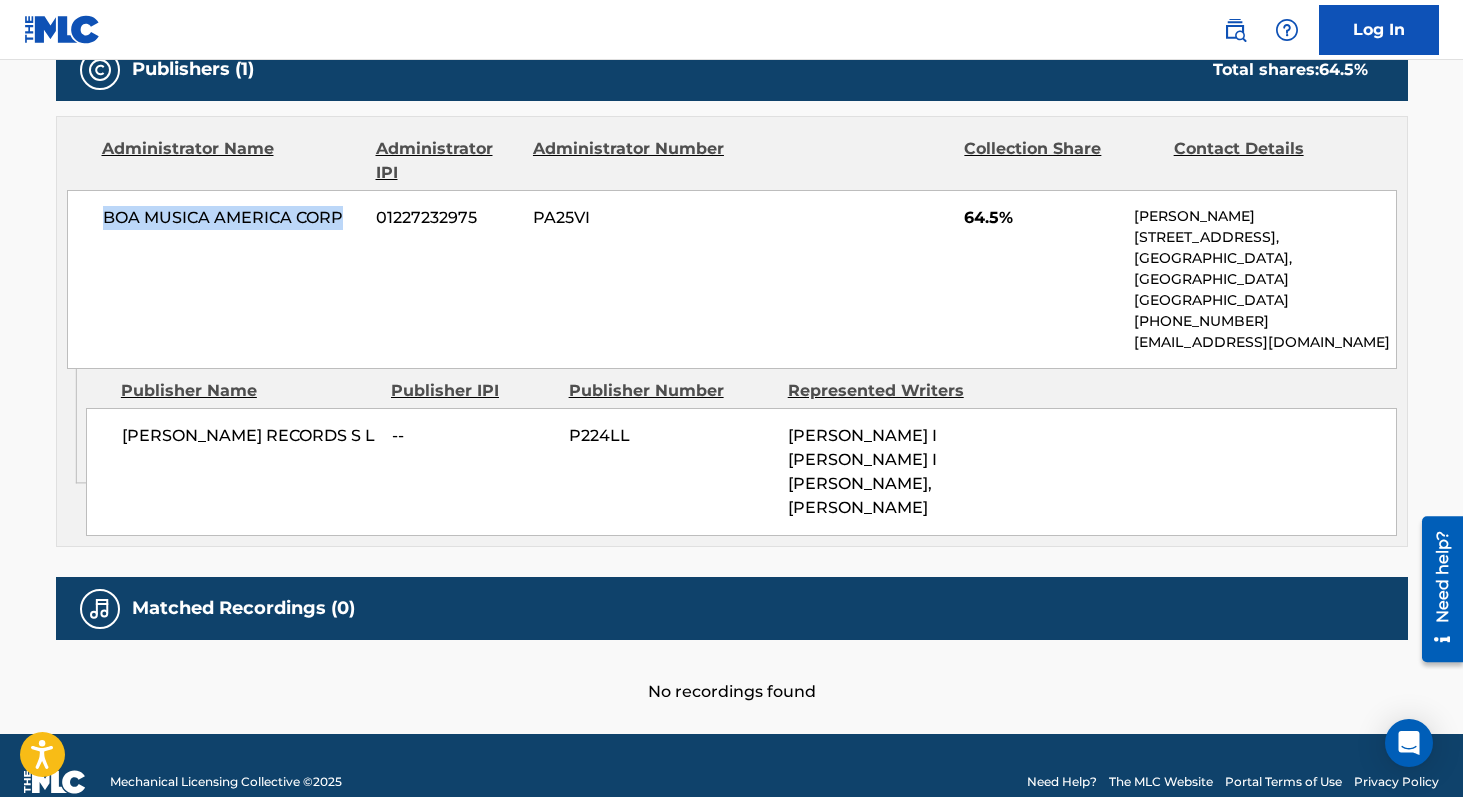 drag, startPoint x: 105, startPoint y: 214, endPoint x: 348, endPoint y: 215, distance: 243.00206 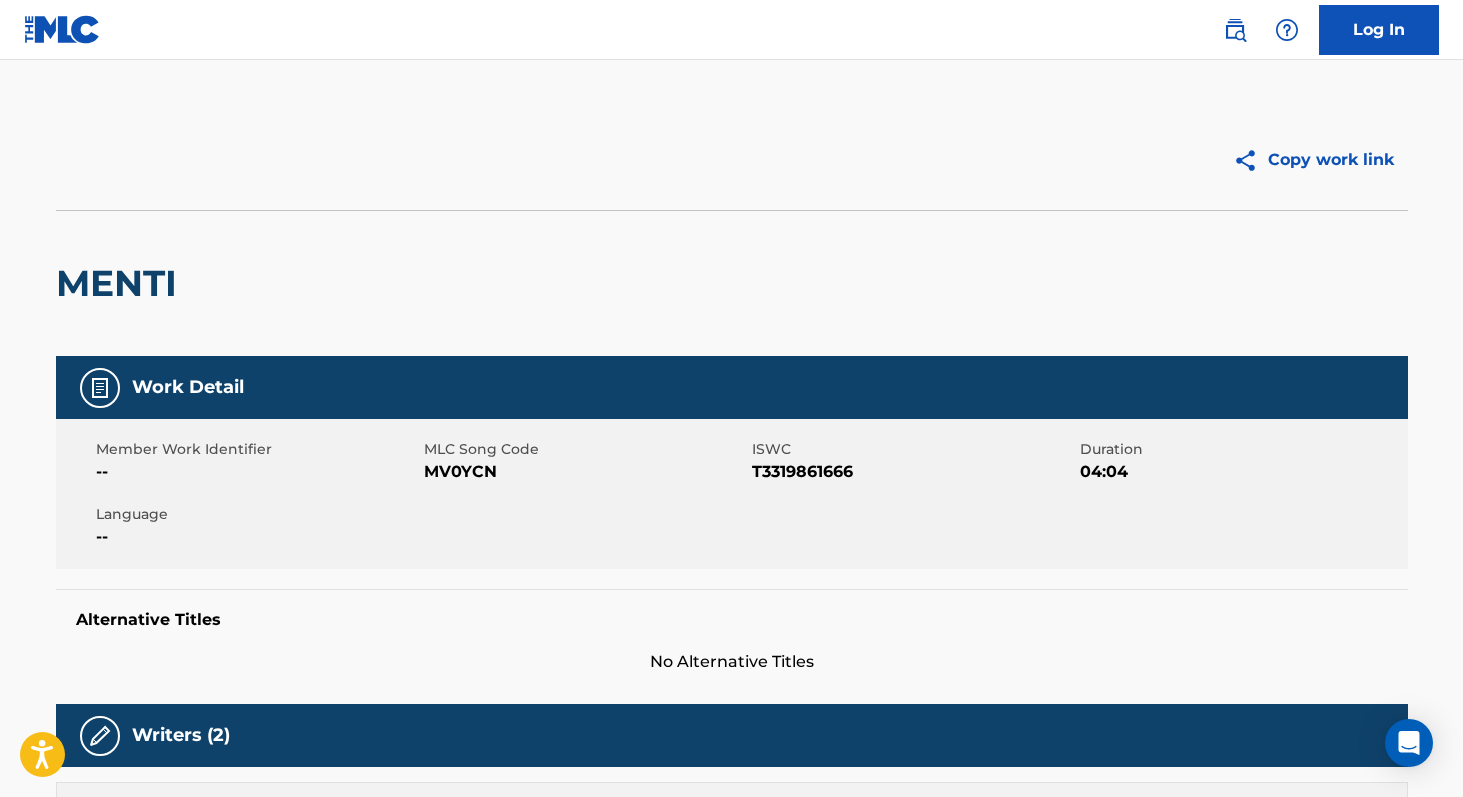 scroll, scrollTop: 0, scrollLeft: 0, axis: both 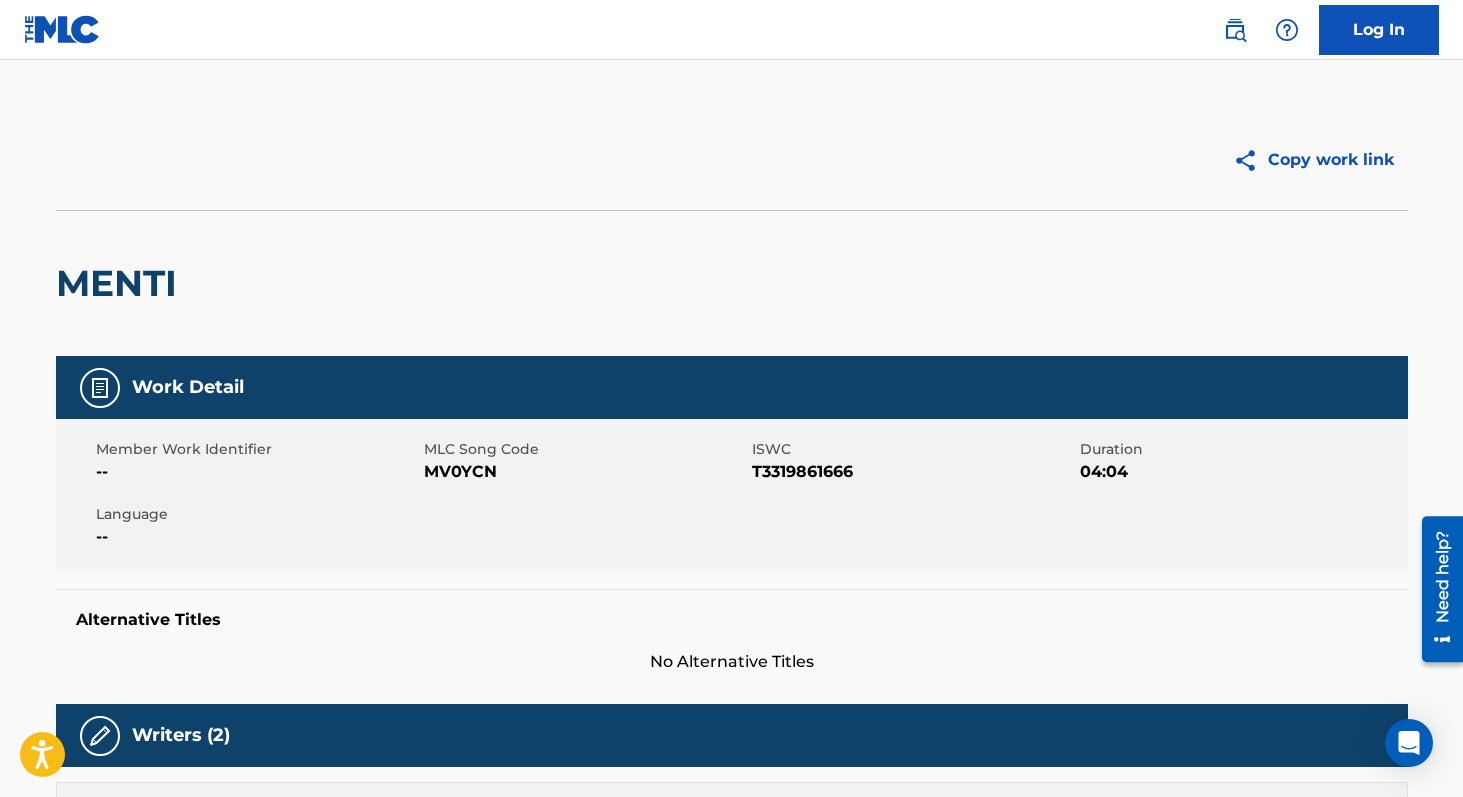 click on "MV0YCN" at bounding box center (585, 472) 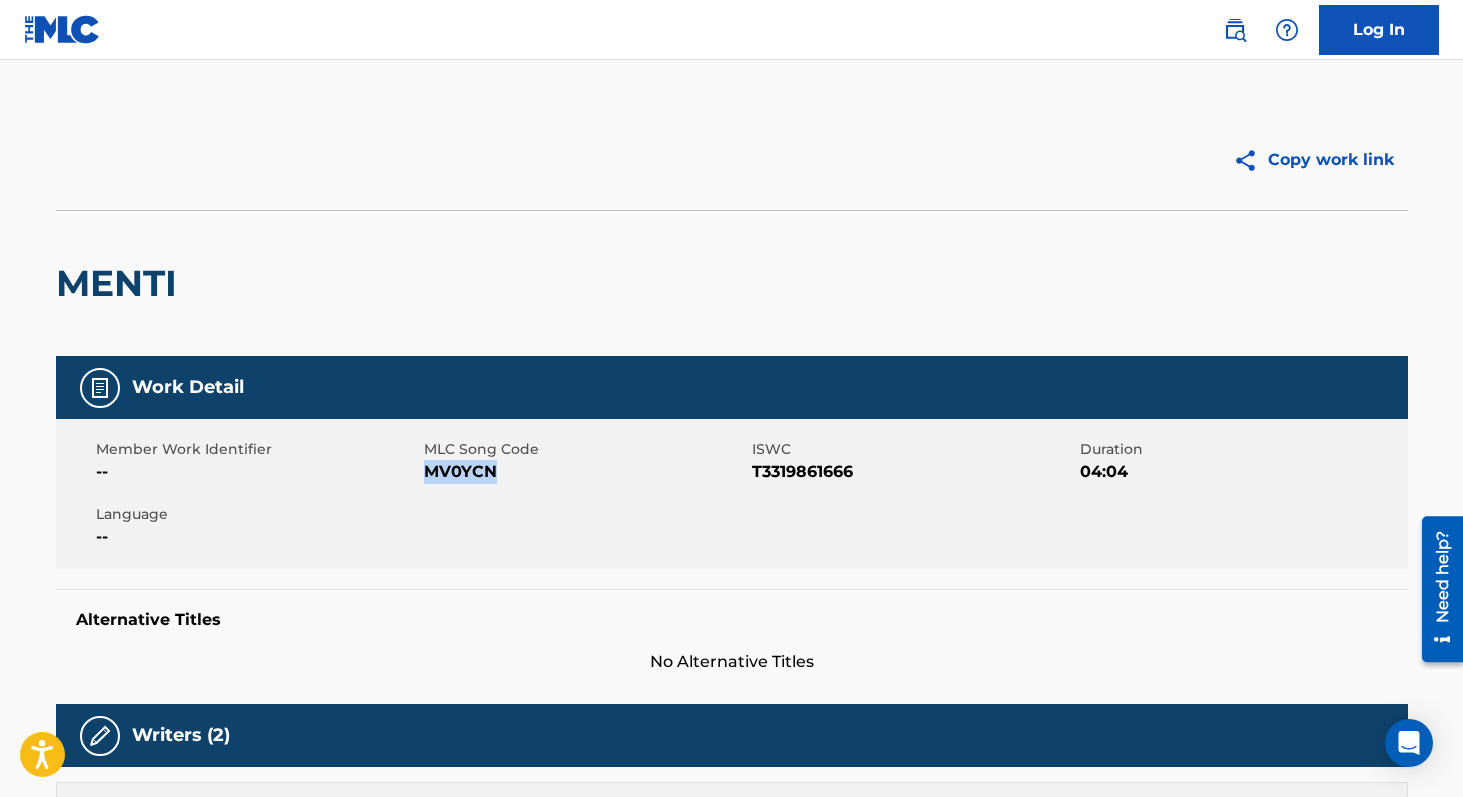 click on "MV0YCN" at bounding box center [585, 472] 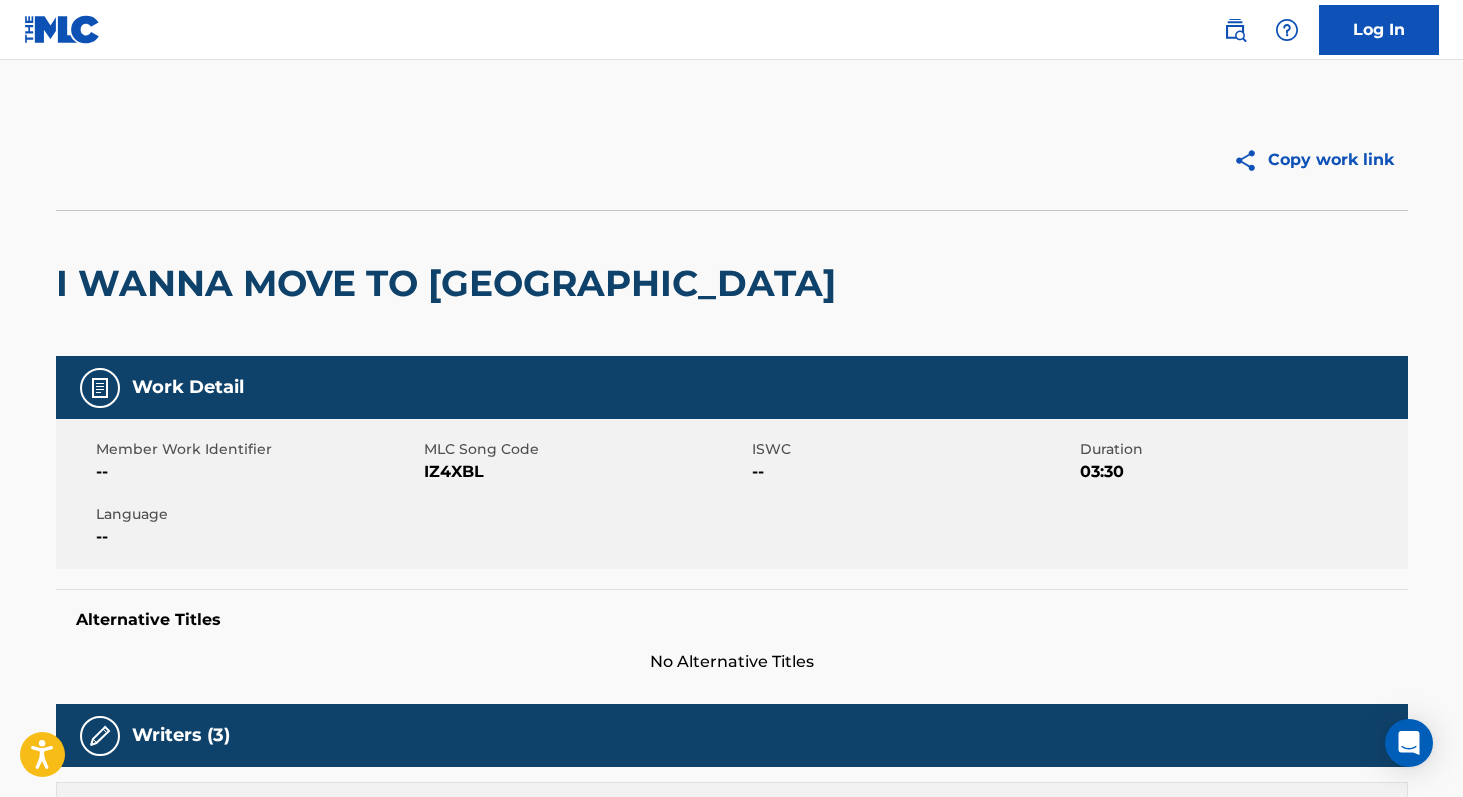 scroll, scrollTop: 0, scrollLeft: 0, axis: both 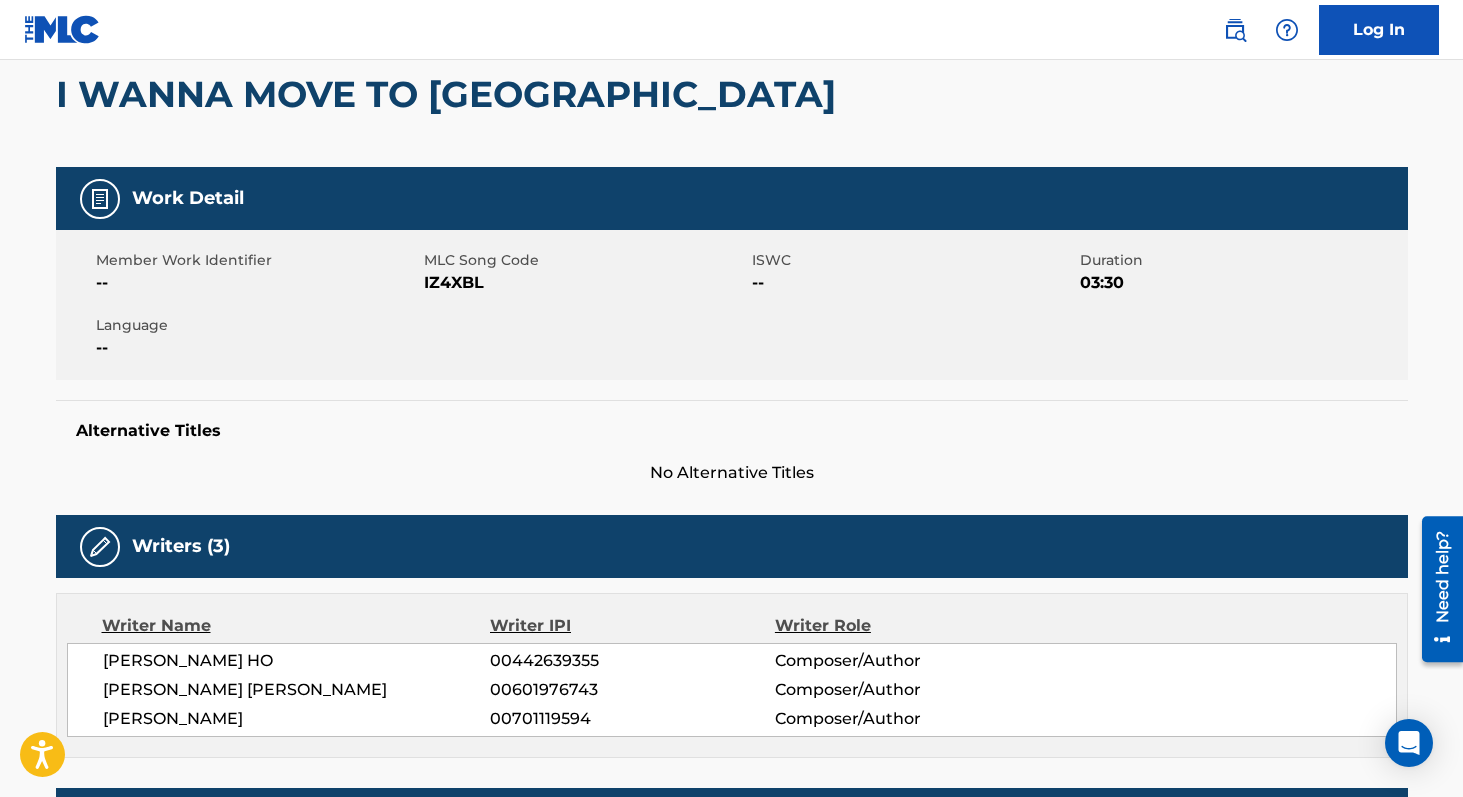click on "00442639355" at bounding box center [632, 661] 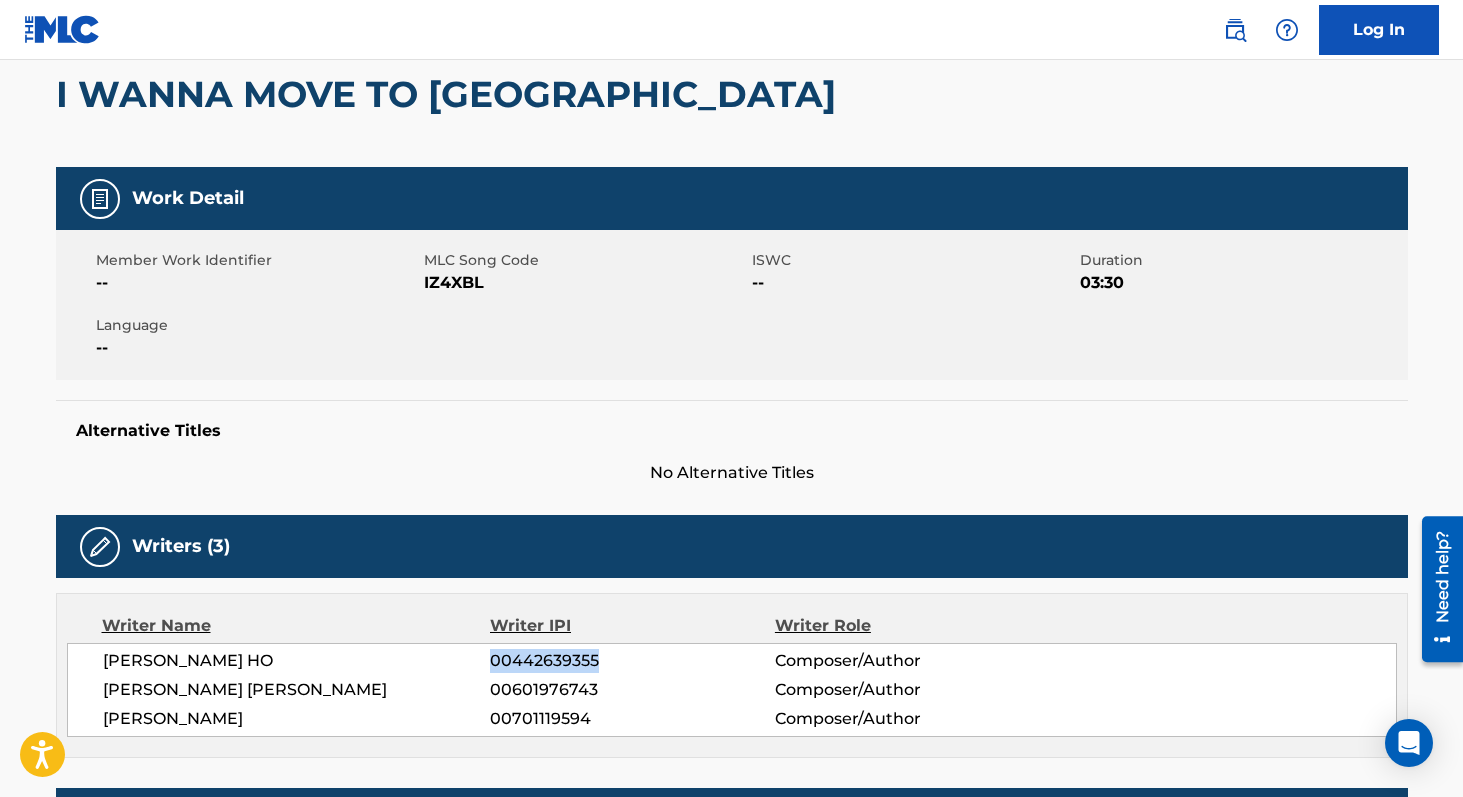 copy on "00442639355" 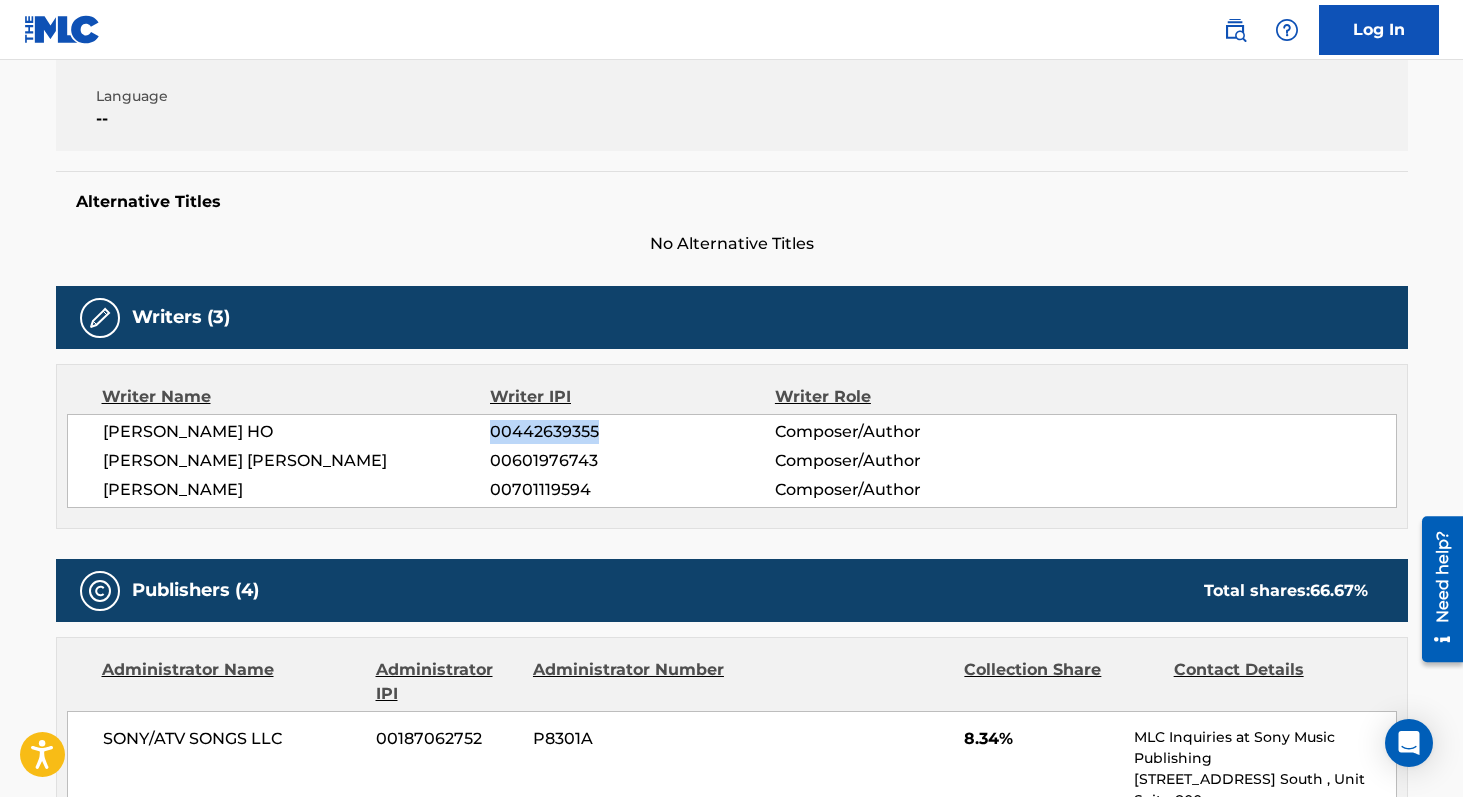 click on "00601976743" at bounding box center [632, 461] 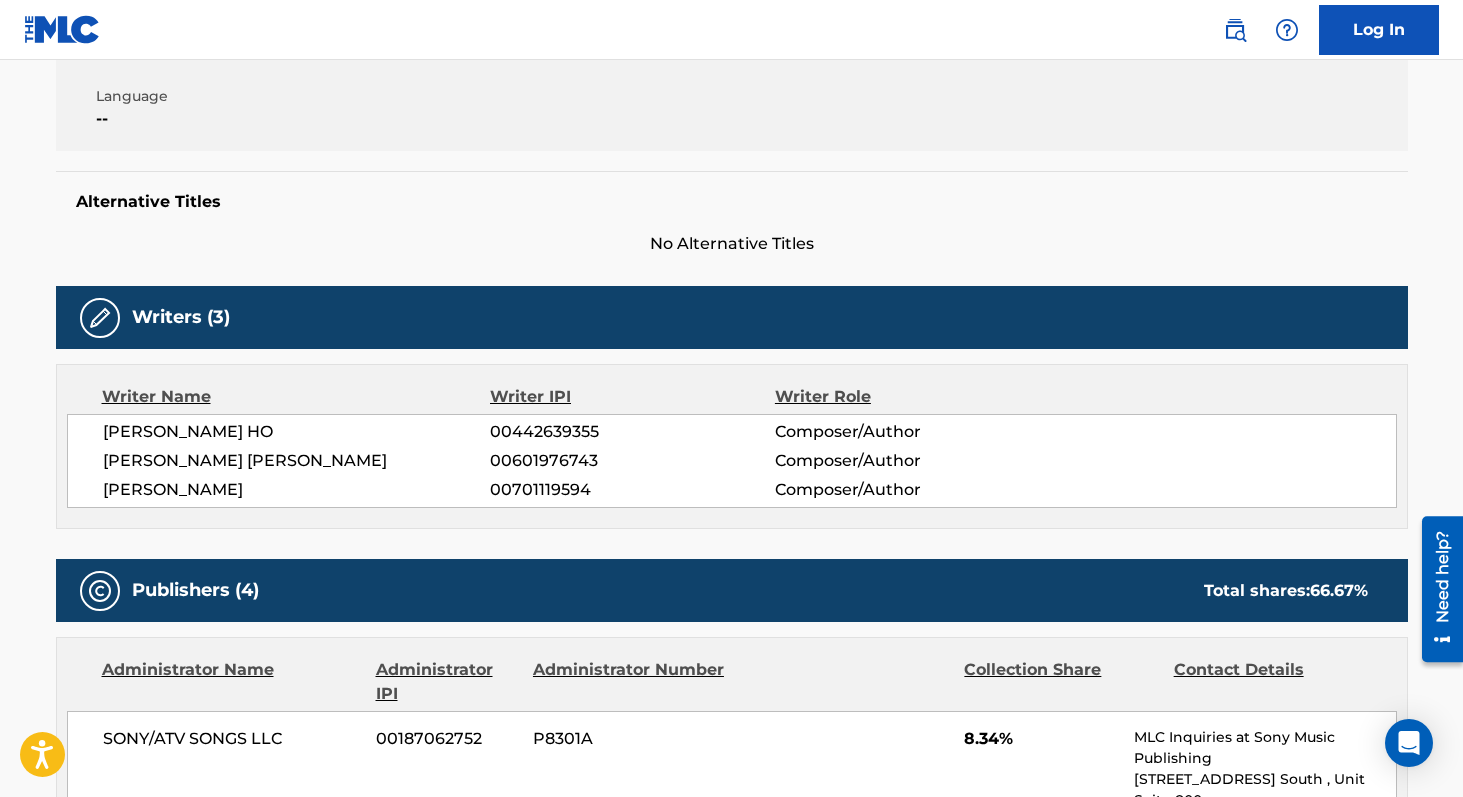 click on "00601976743" at bounding box center (632, 461) 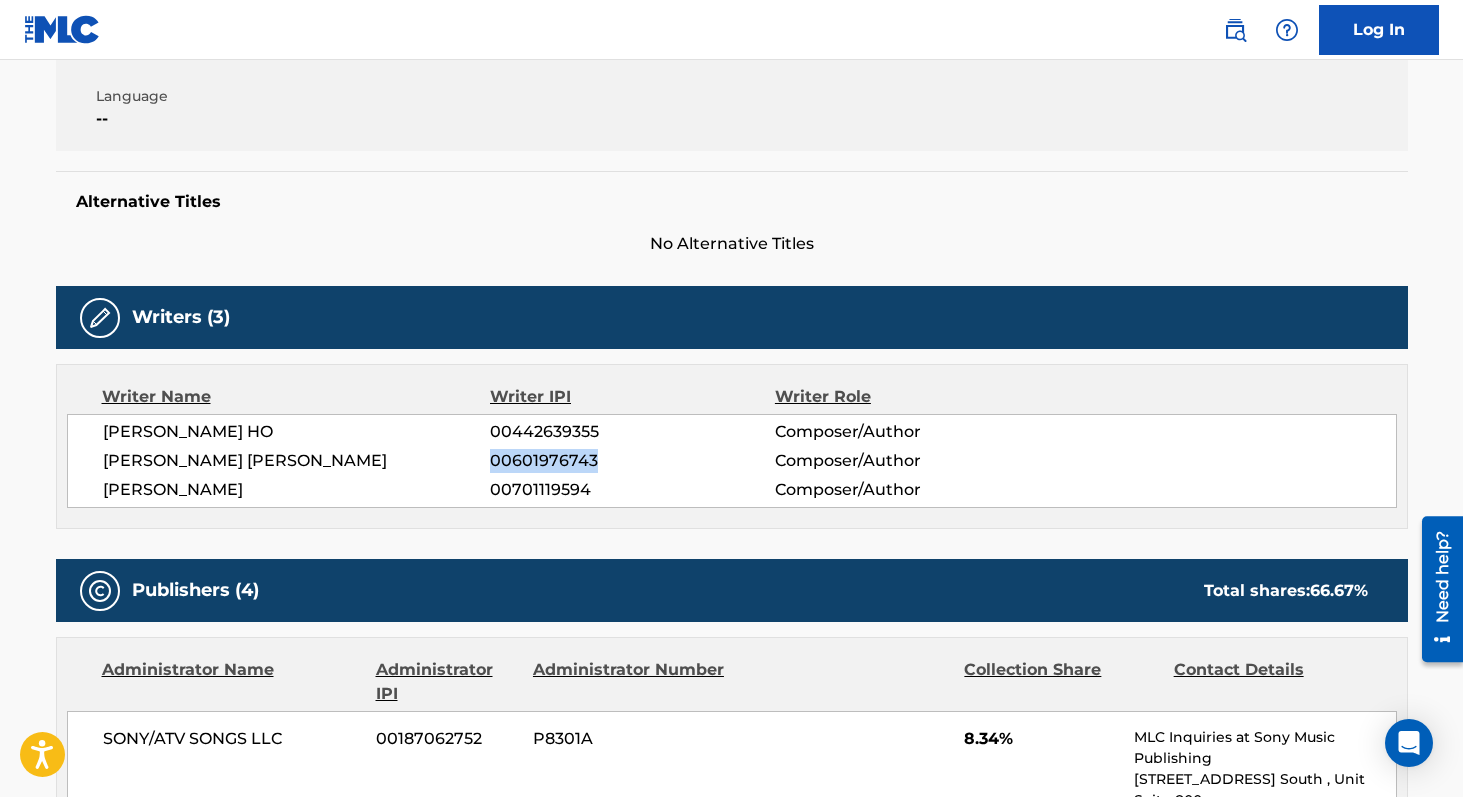 copy on "00601976743" 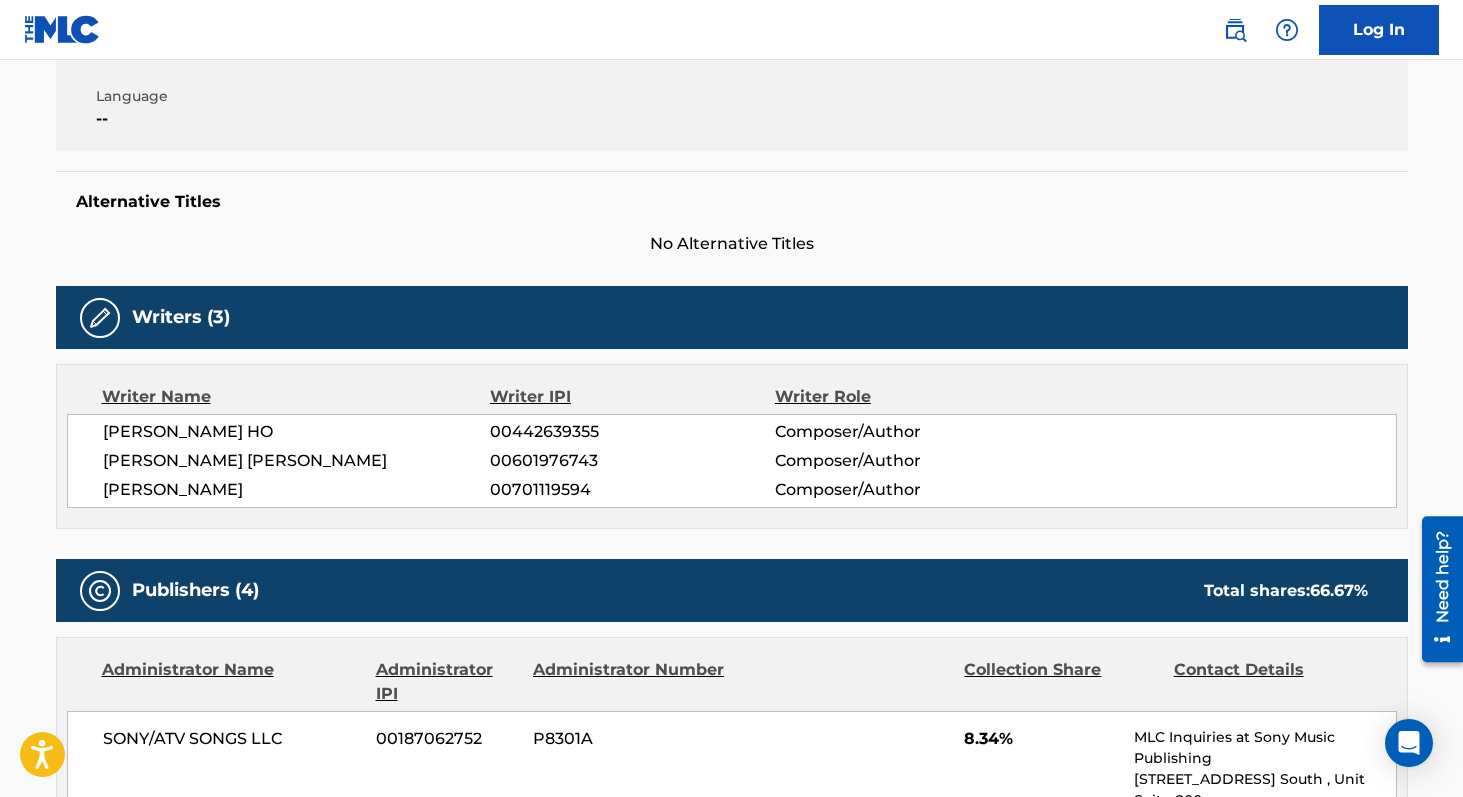 click on "00701119594" at bounding box center (632, 490) 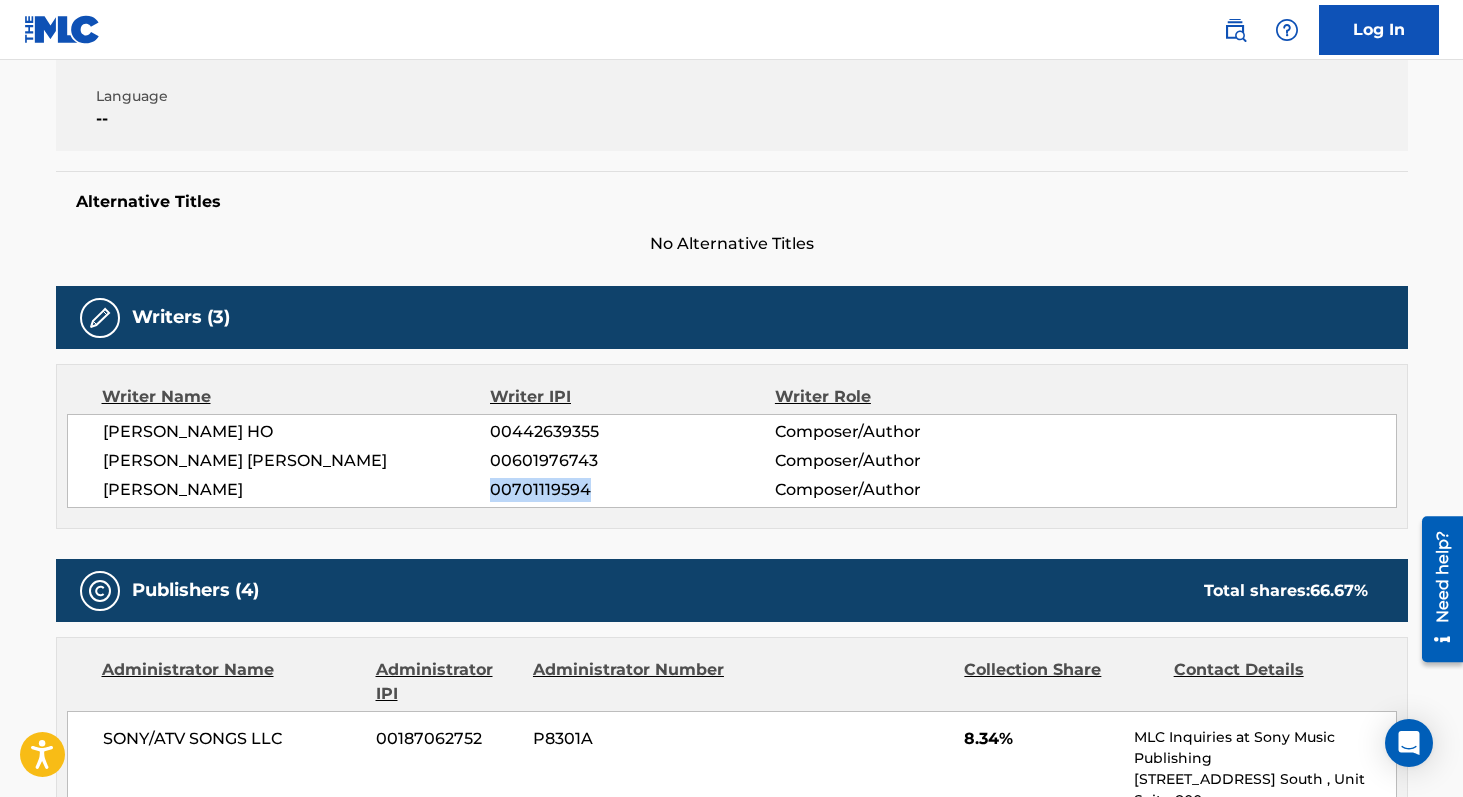 copy on "00701119594" 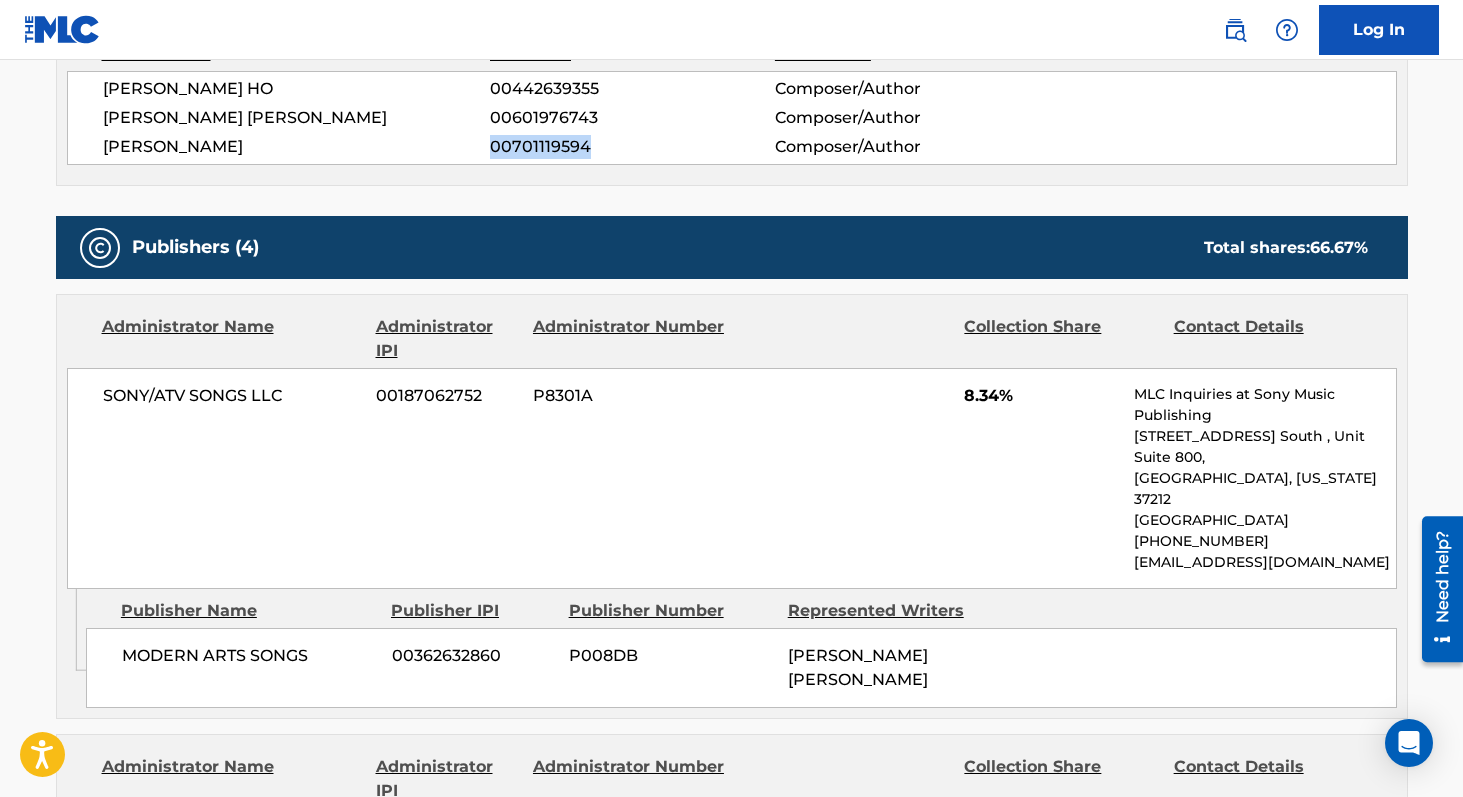 scroll, scrollTop: 386, scrollLeft: 0, axis: vertical 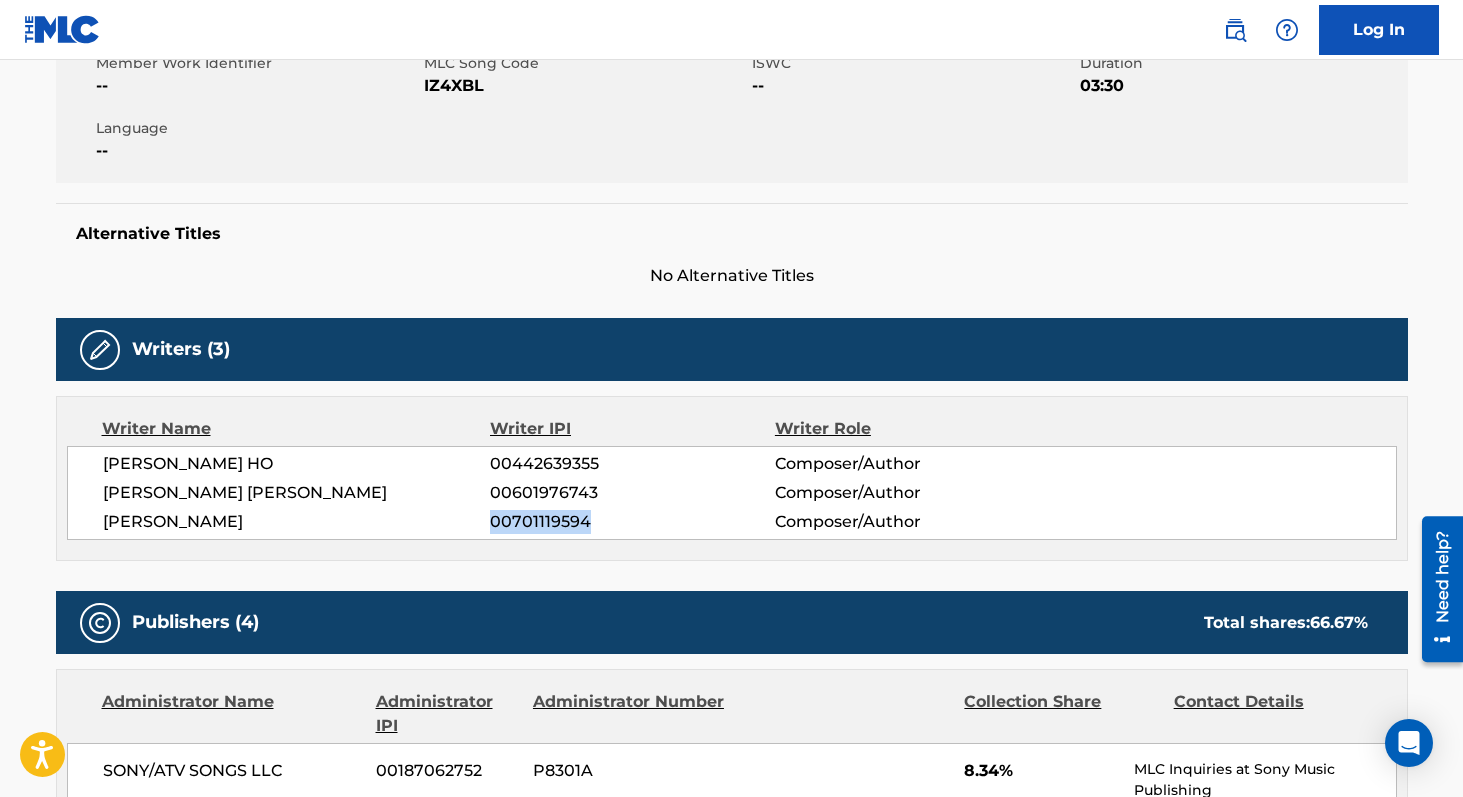 click on "IZ4XBL" at bounding box center [585, 86] 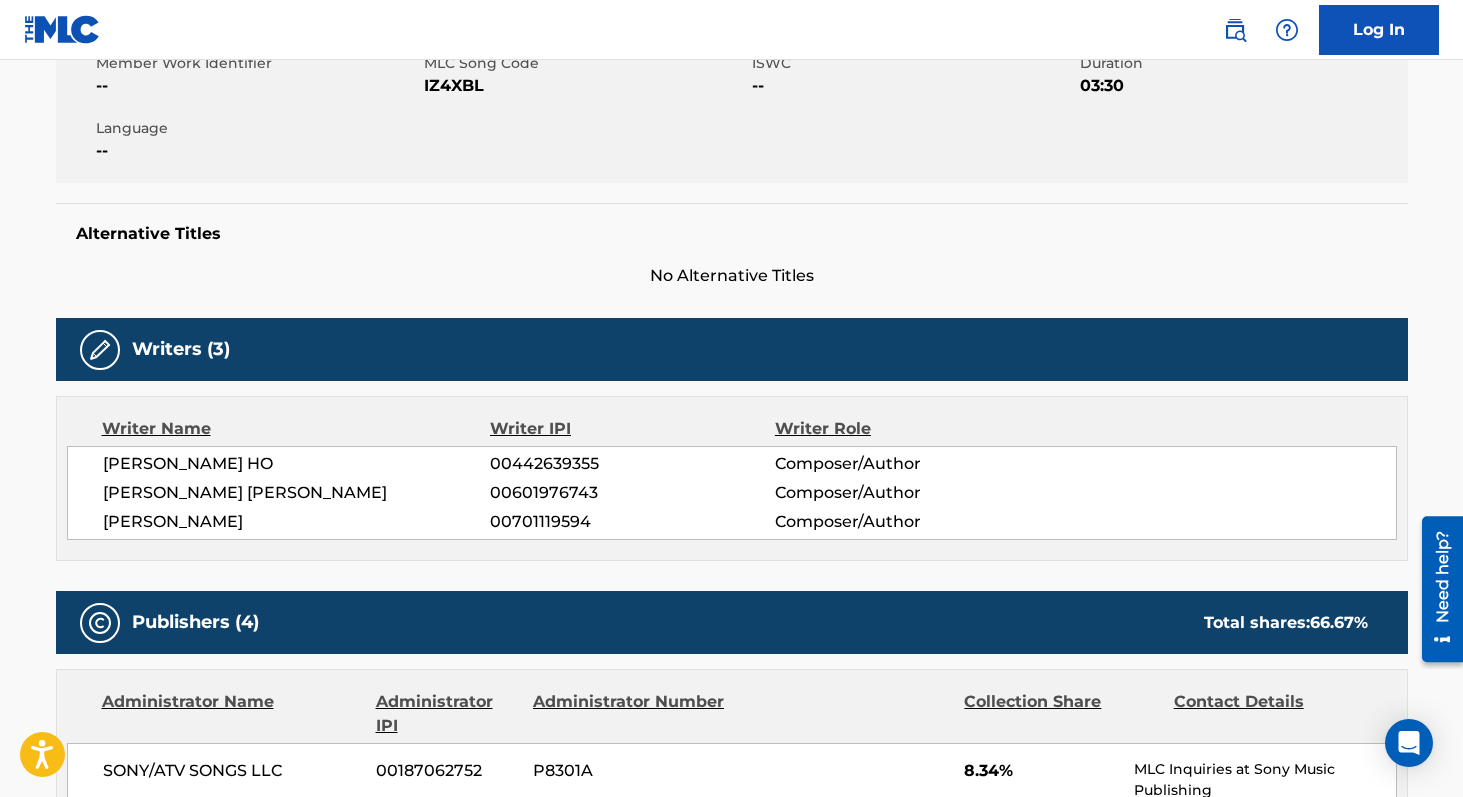 click on "IZ4XBL" at bounding box center [585, 86] 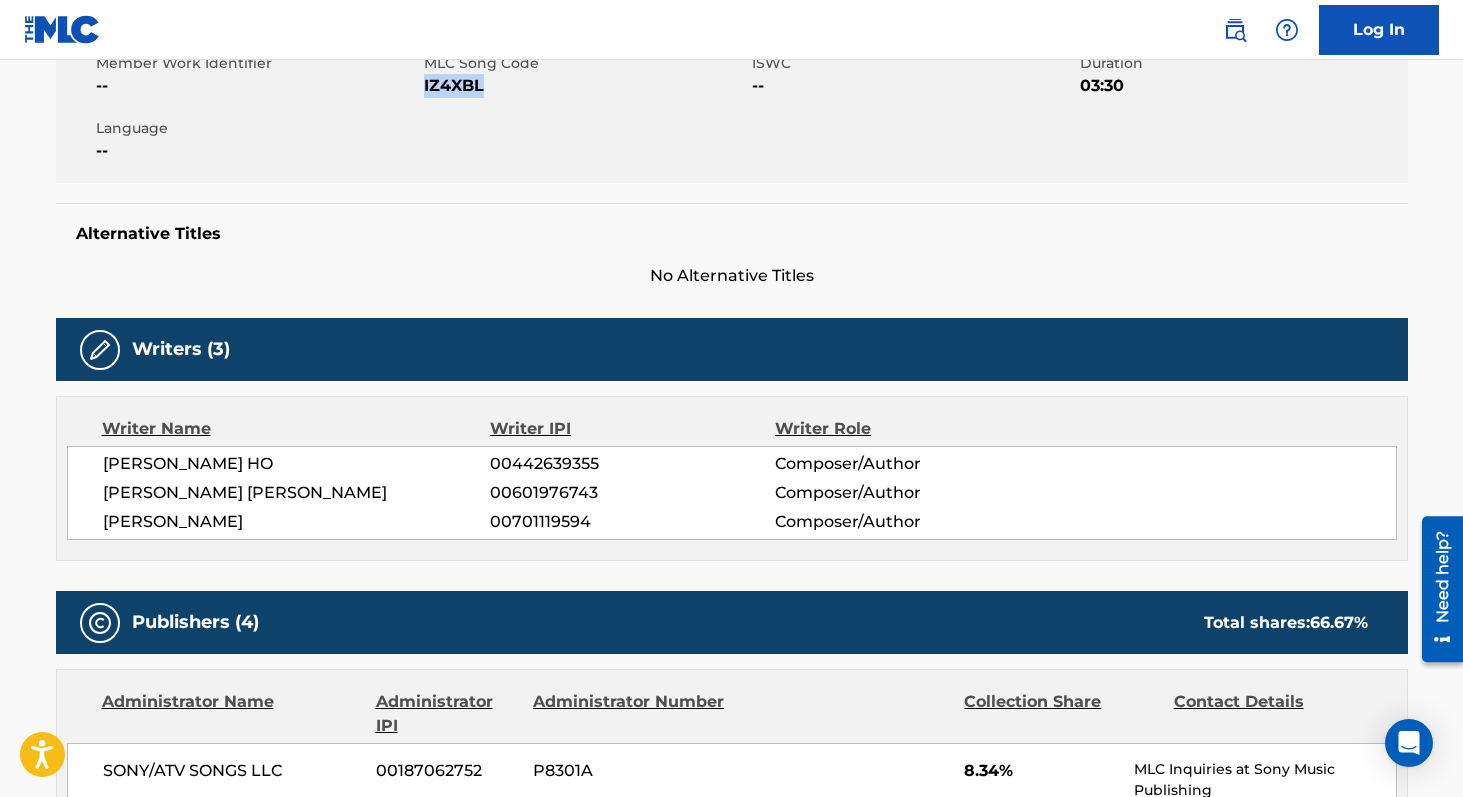copy on "IZ4XBL" 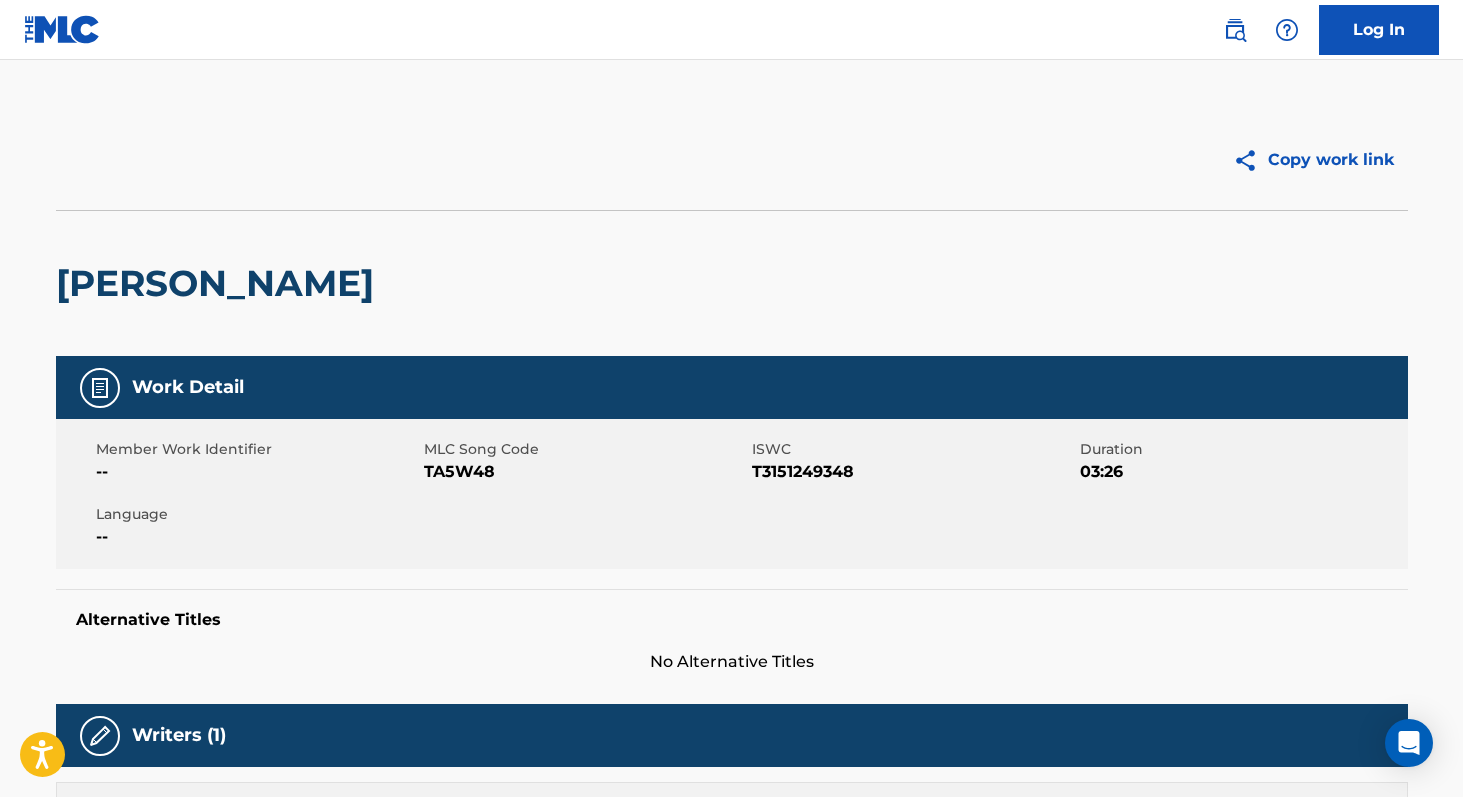 scroll, scrollTop: 0, scrollLeft: 0, axis: both 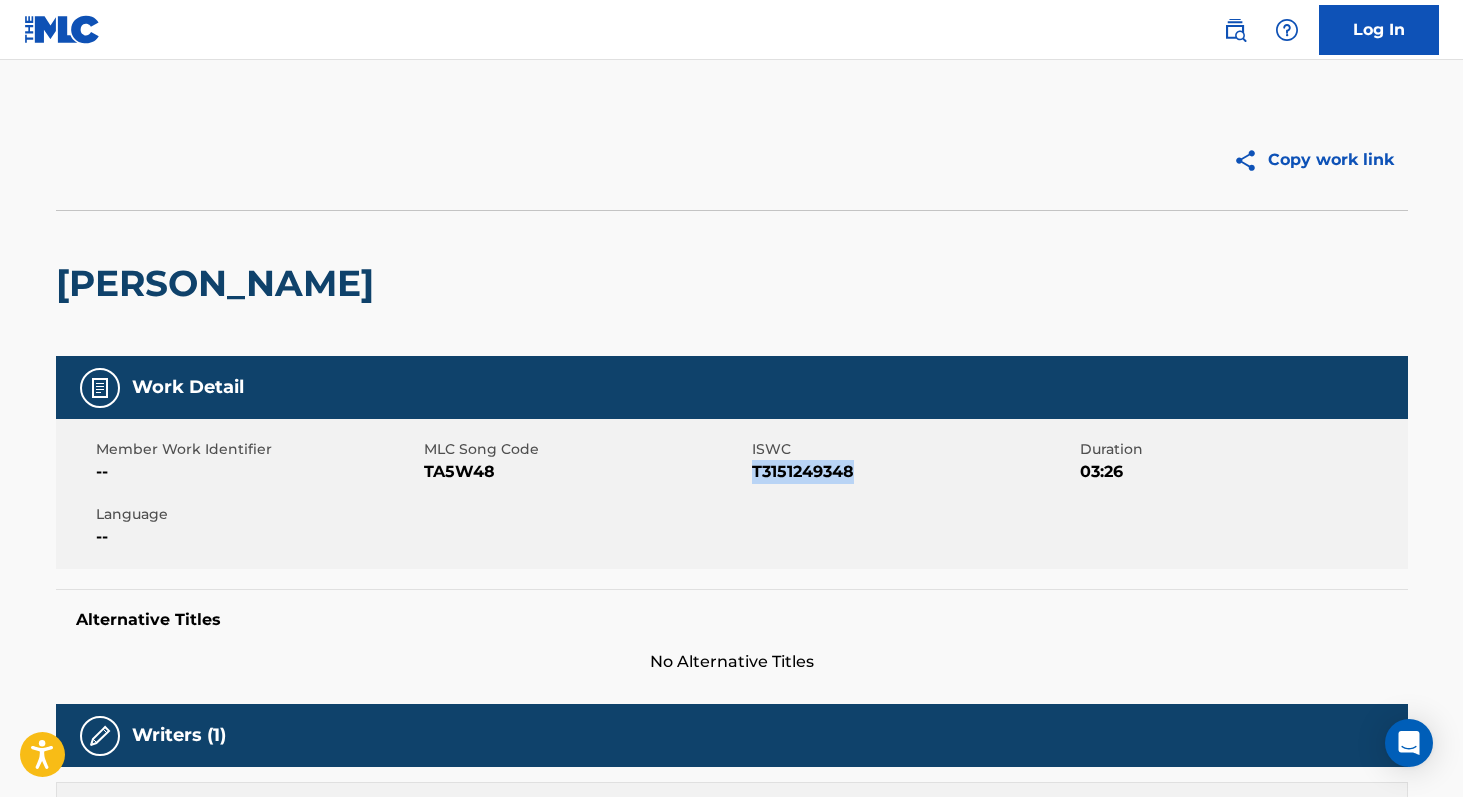 copy on "T3151249348" 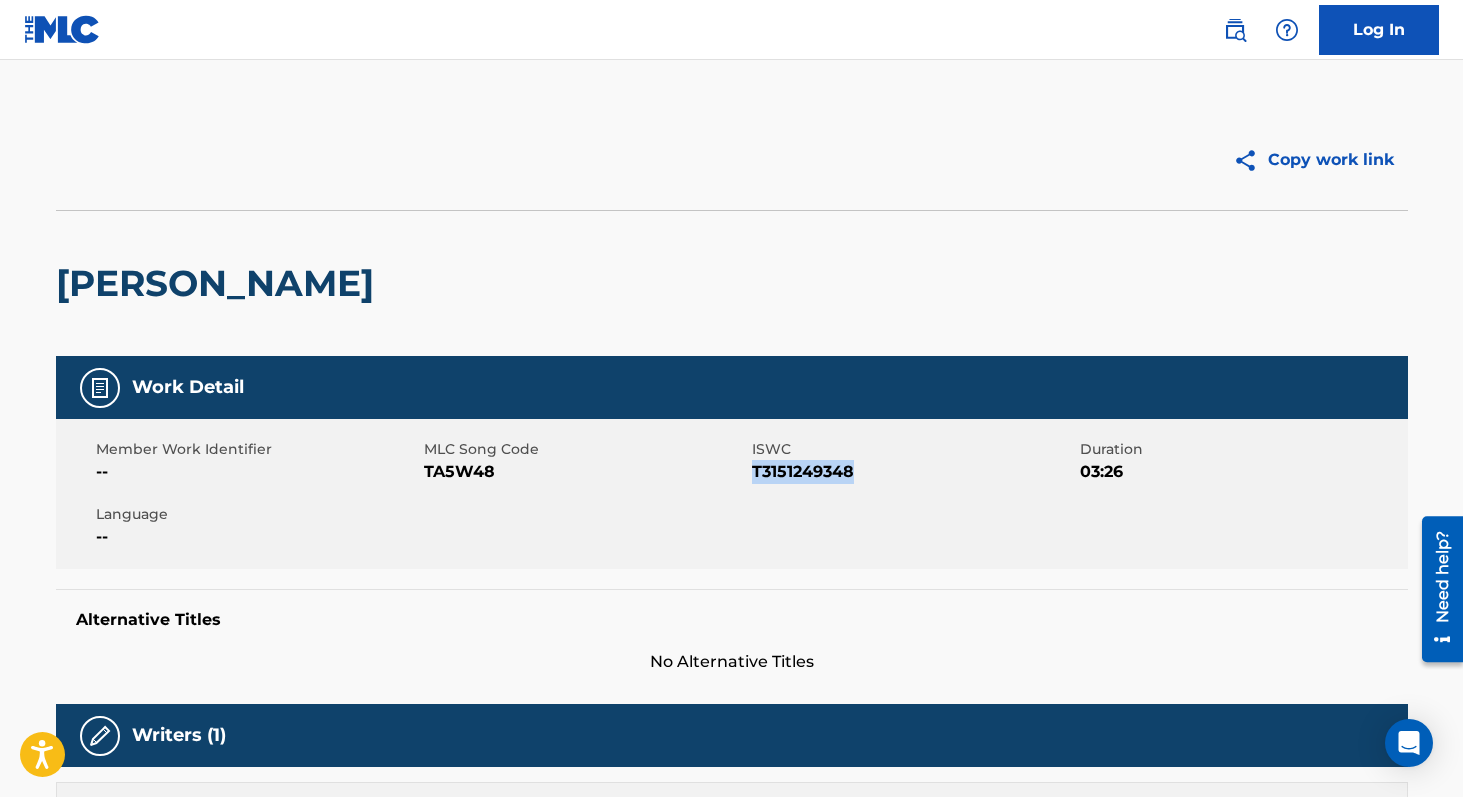 scroll, scrollTop: 683, scrollLeft: 0, axis: vertical 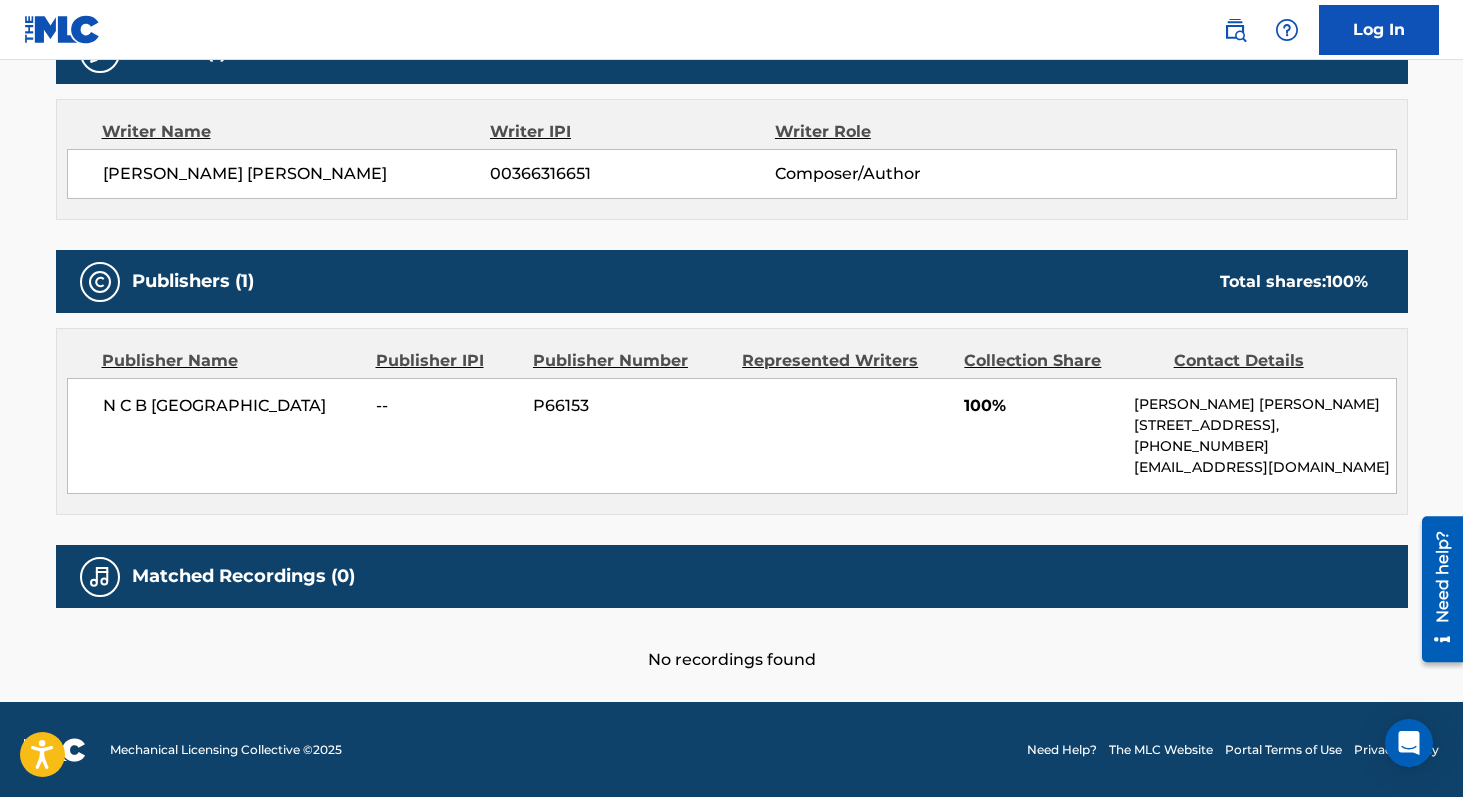 click on "00366316651" at bounding box center [632, 174] 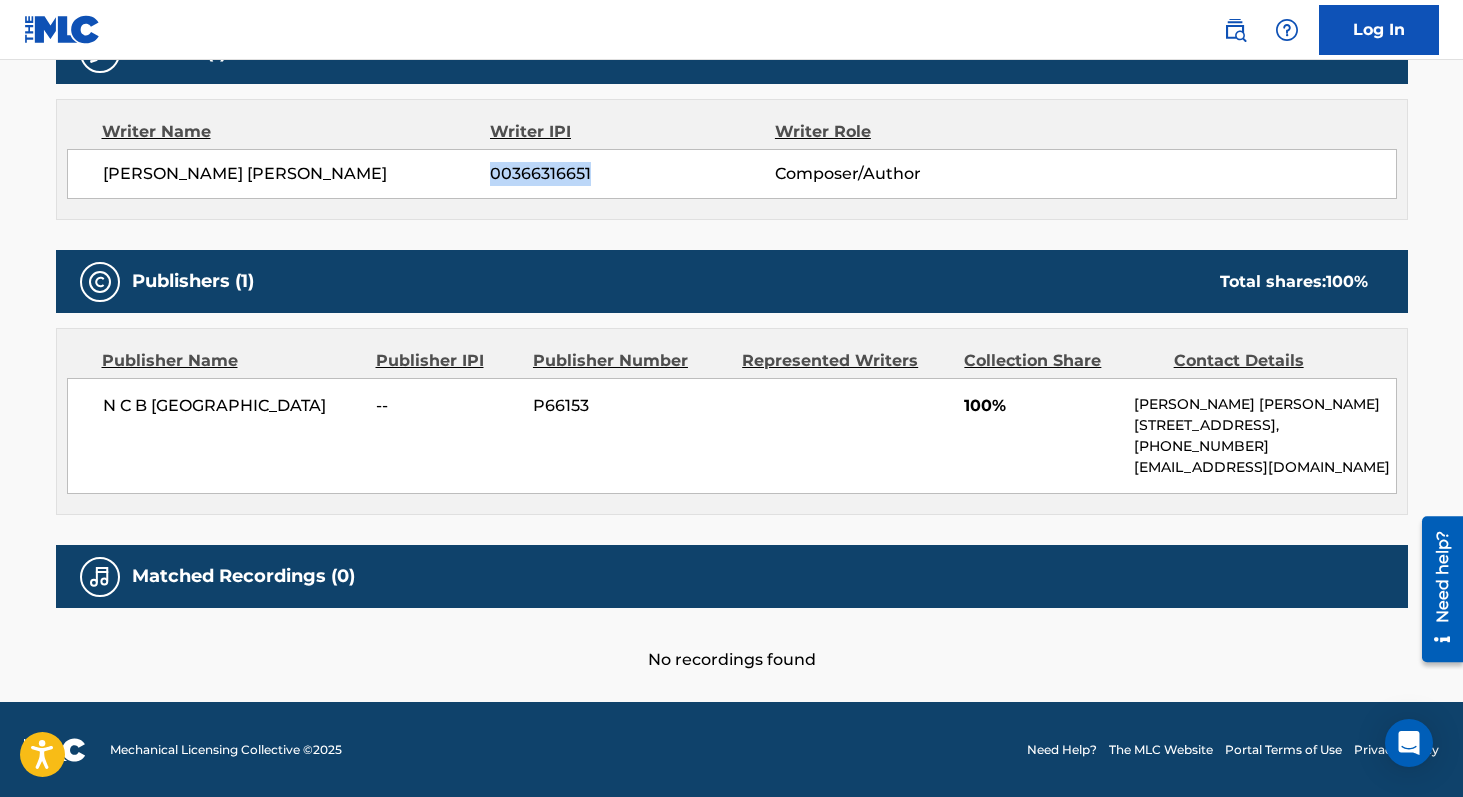 copy on "00366316651" 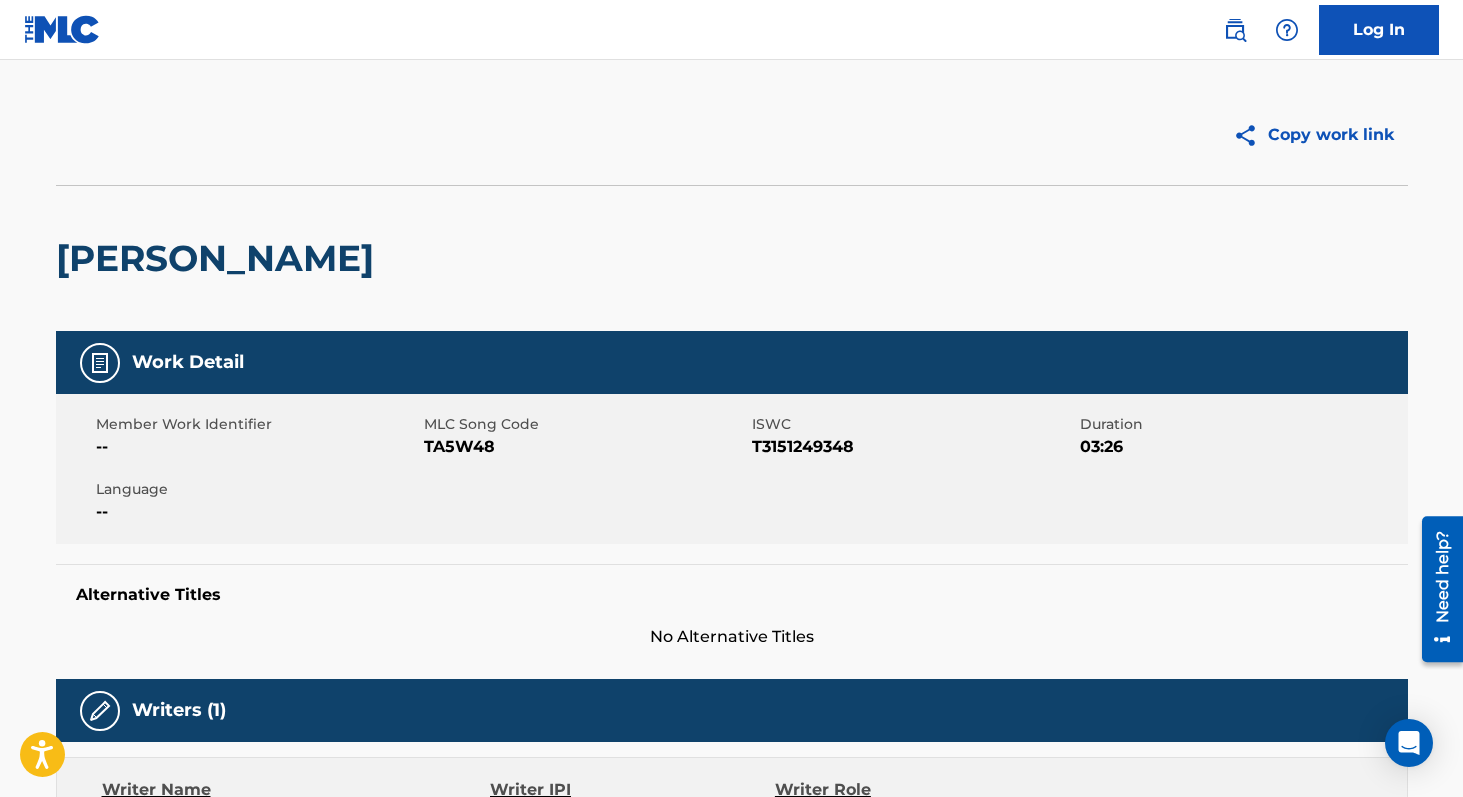 scroll, scrollTop: 0, scrollLeft: 0, axis: both 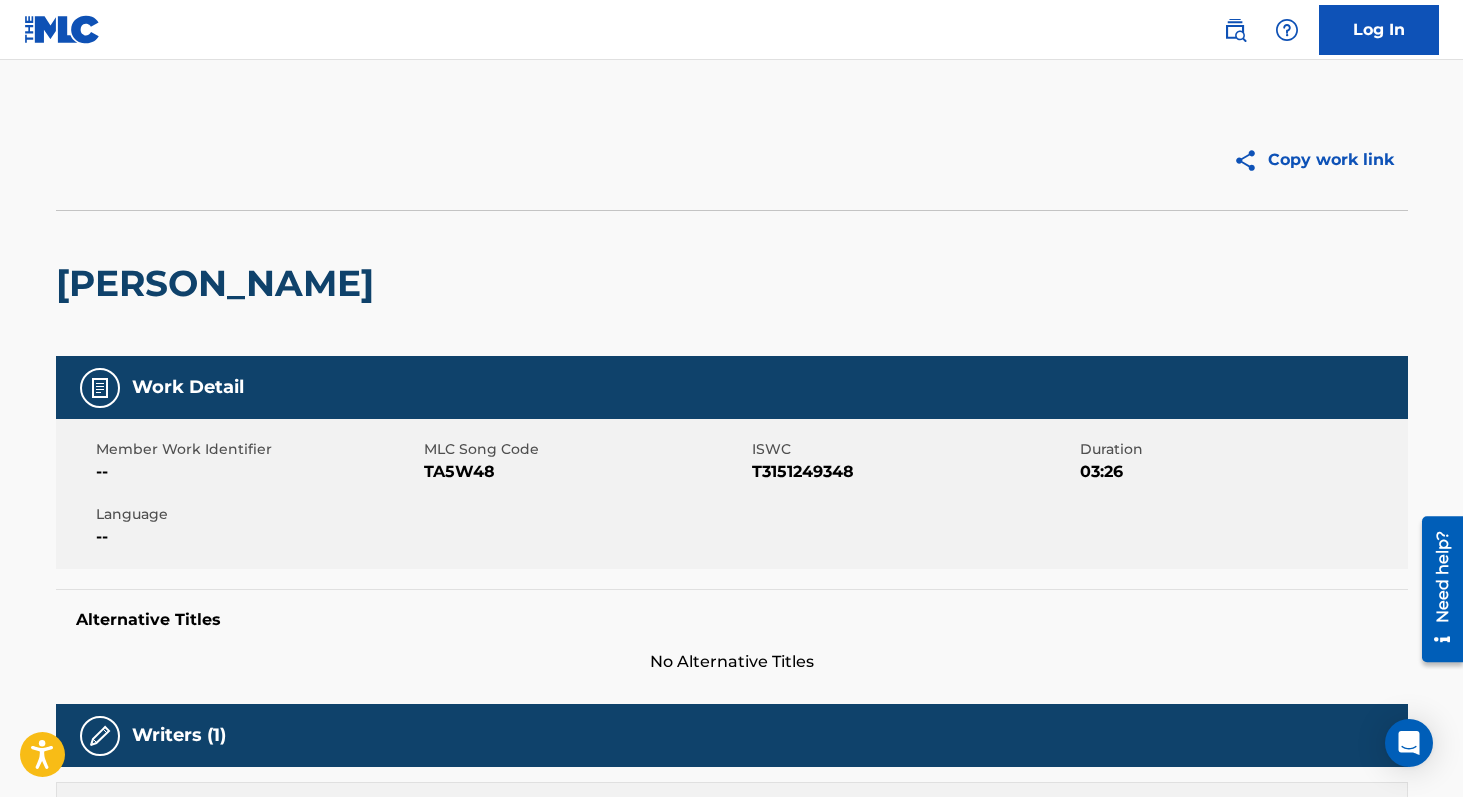 click on "TA5W48" at bounding box center [585, 472] 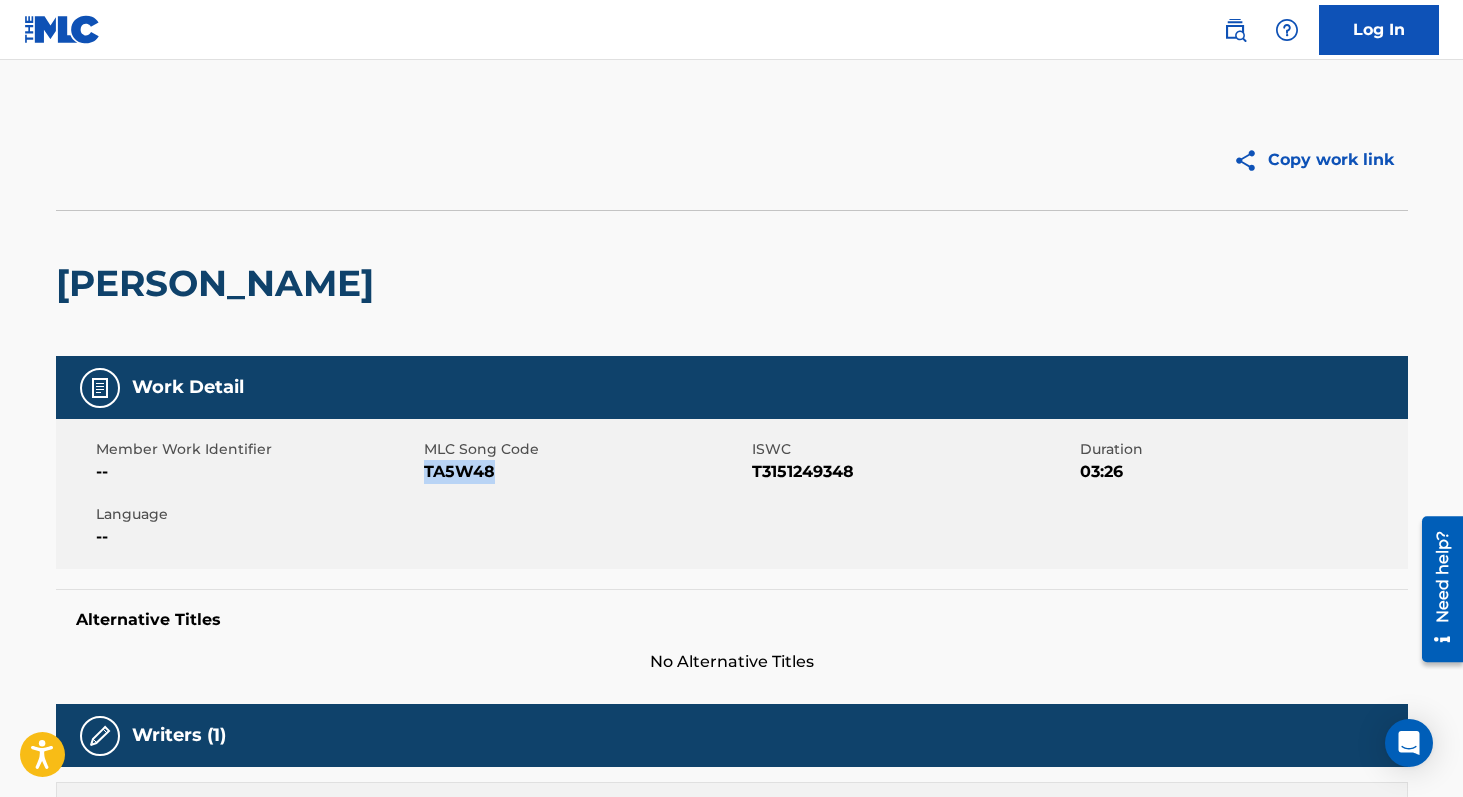 copy on "TA5W48" 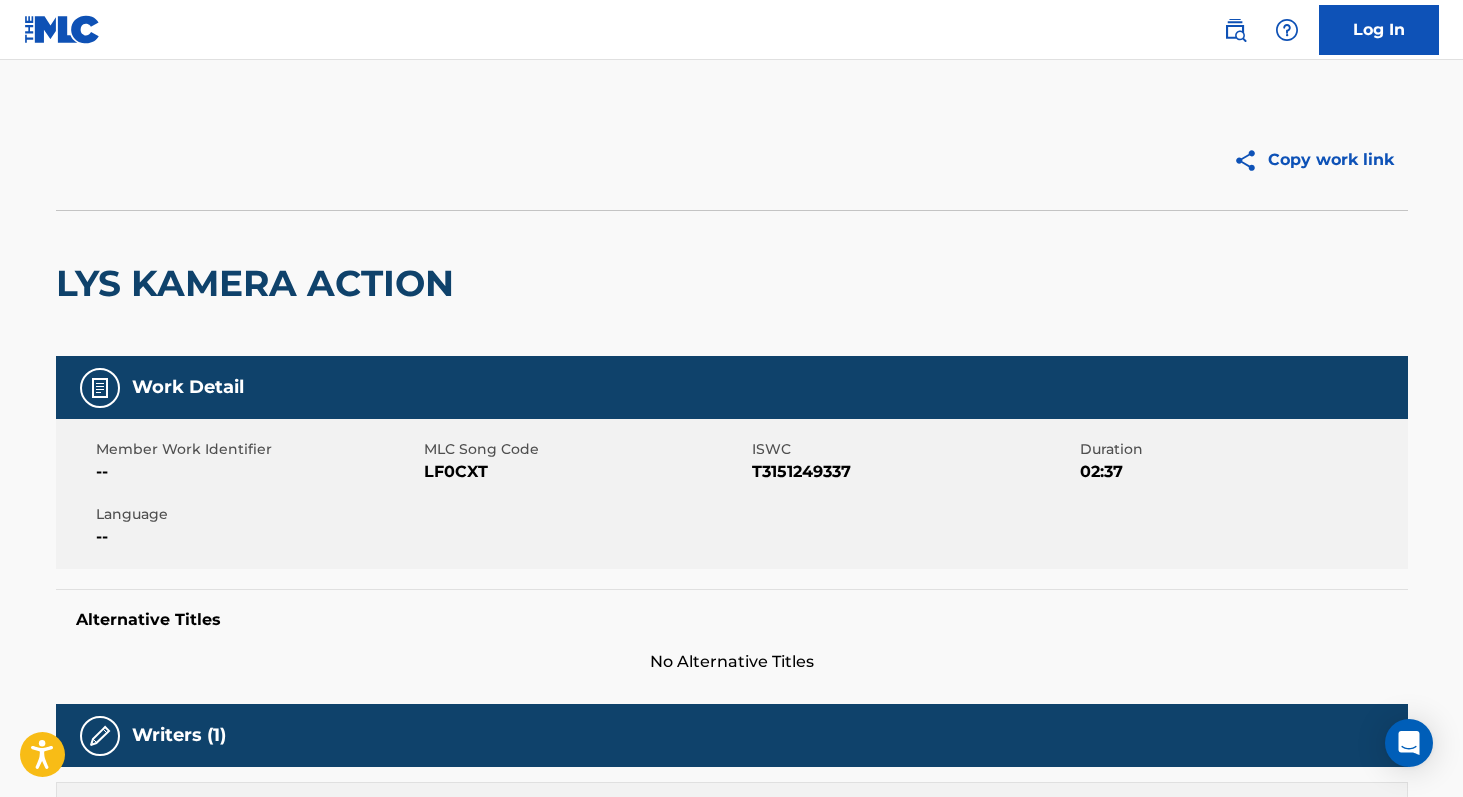 scroll, scrollTop: 0, scrollLeft: 0, axis: both 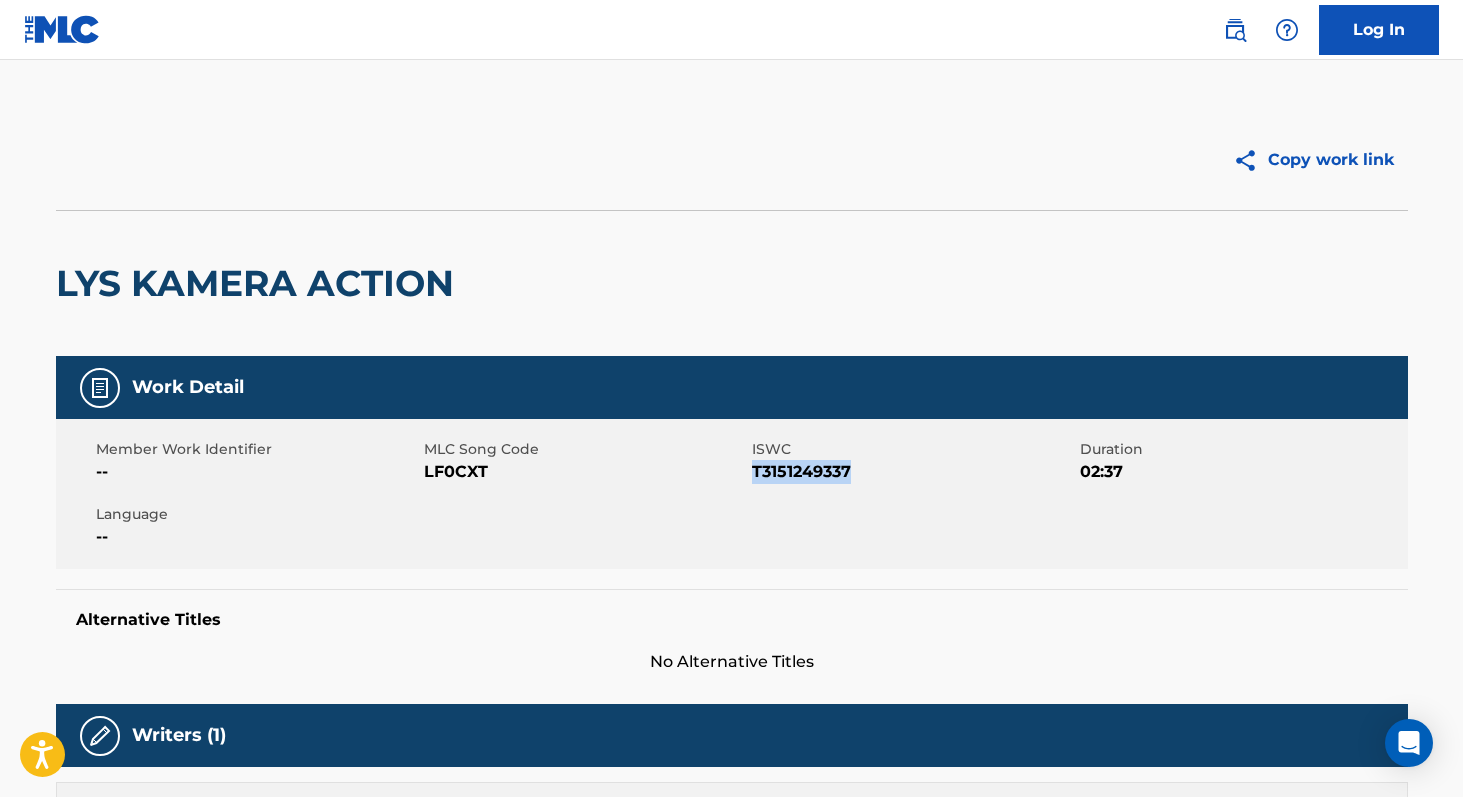 copy on "T3151249337" 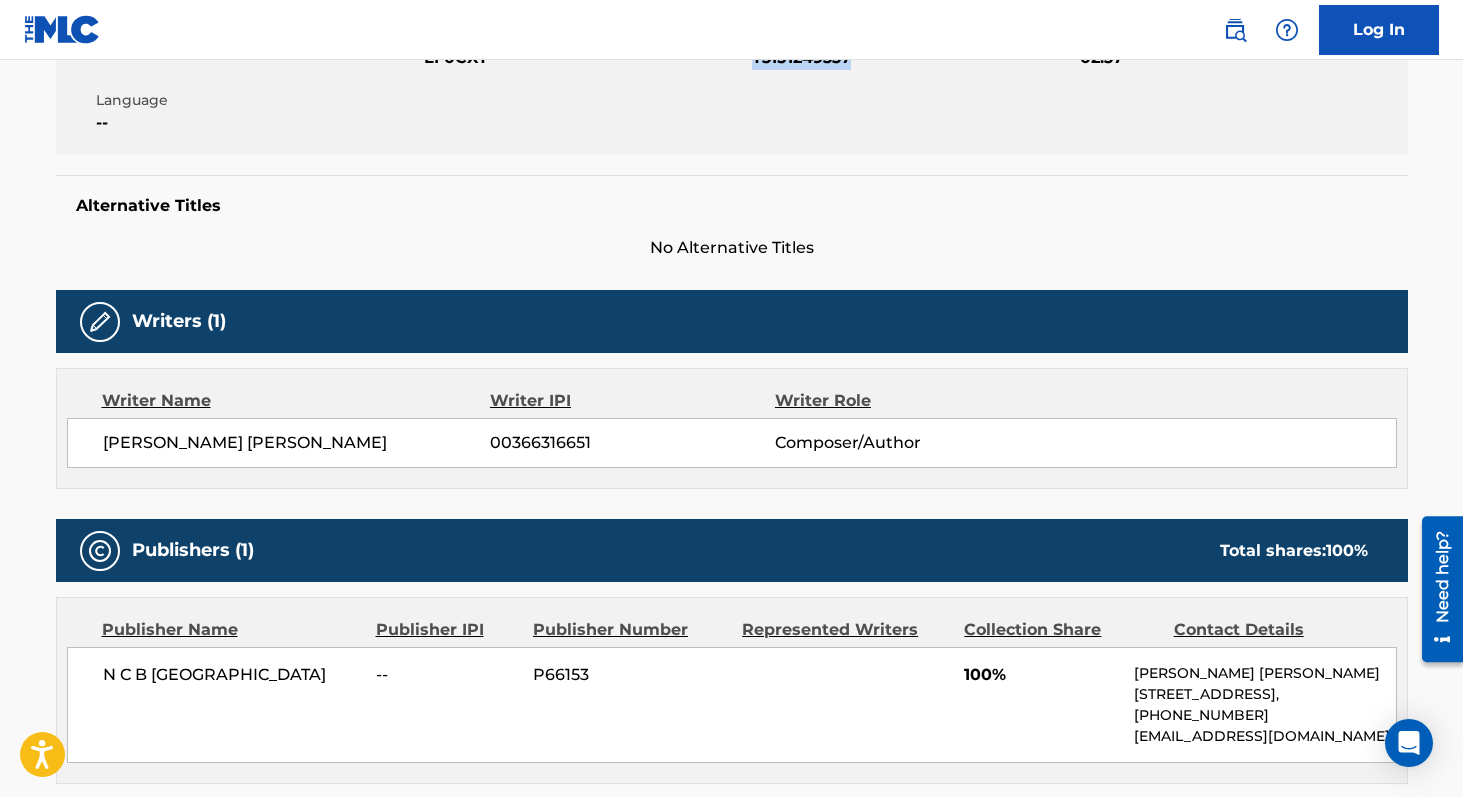 scroll, scrollTop: 496, scrollLeft: 0, axis: vertical 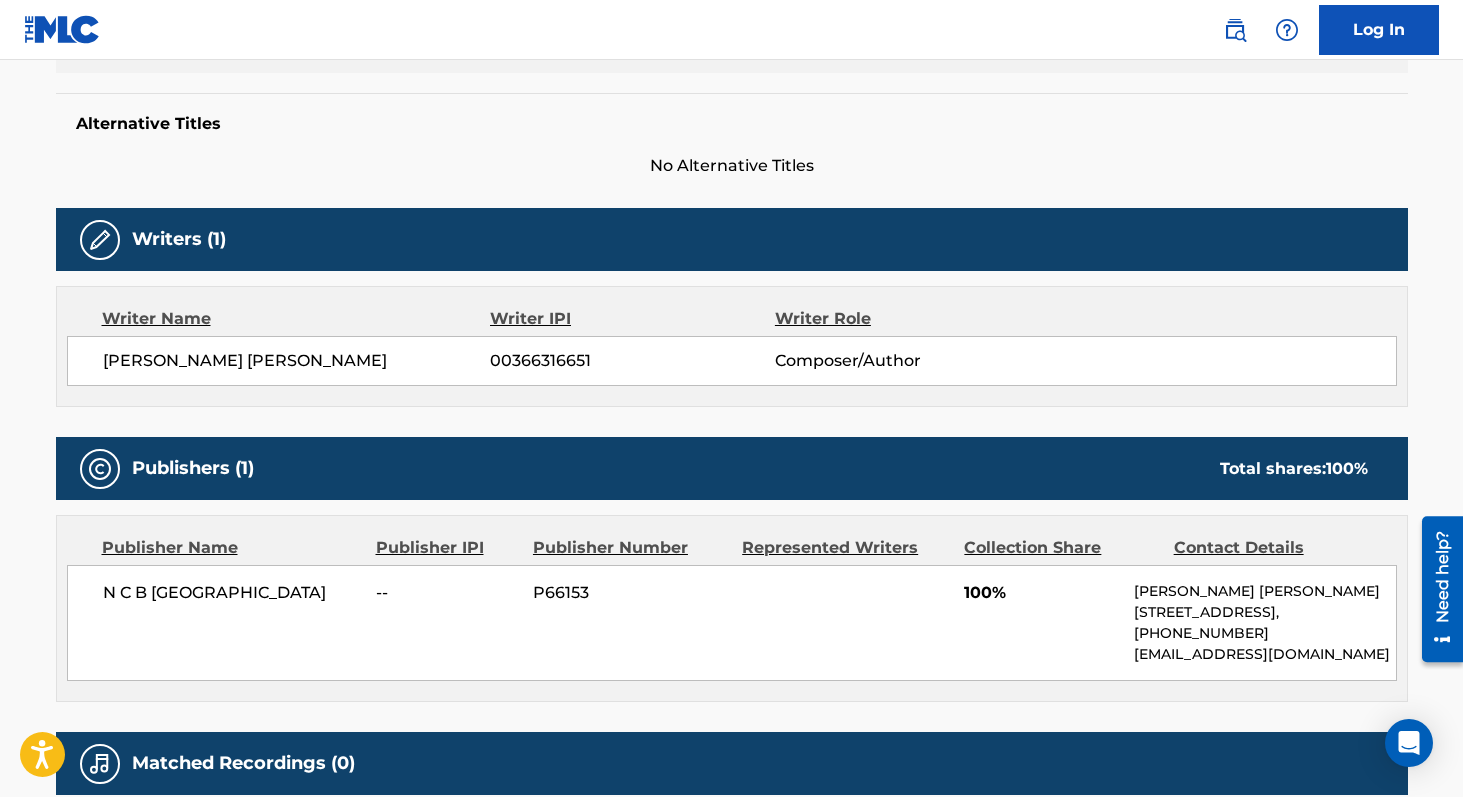 click on "00366316651" at bounding box center [632, 361] 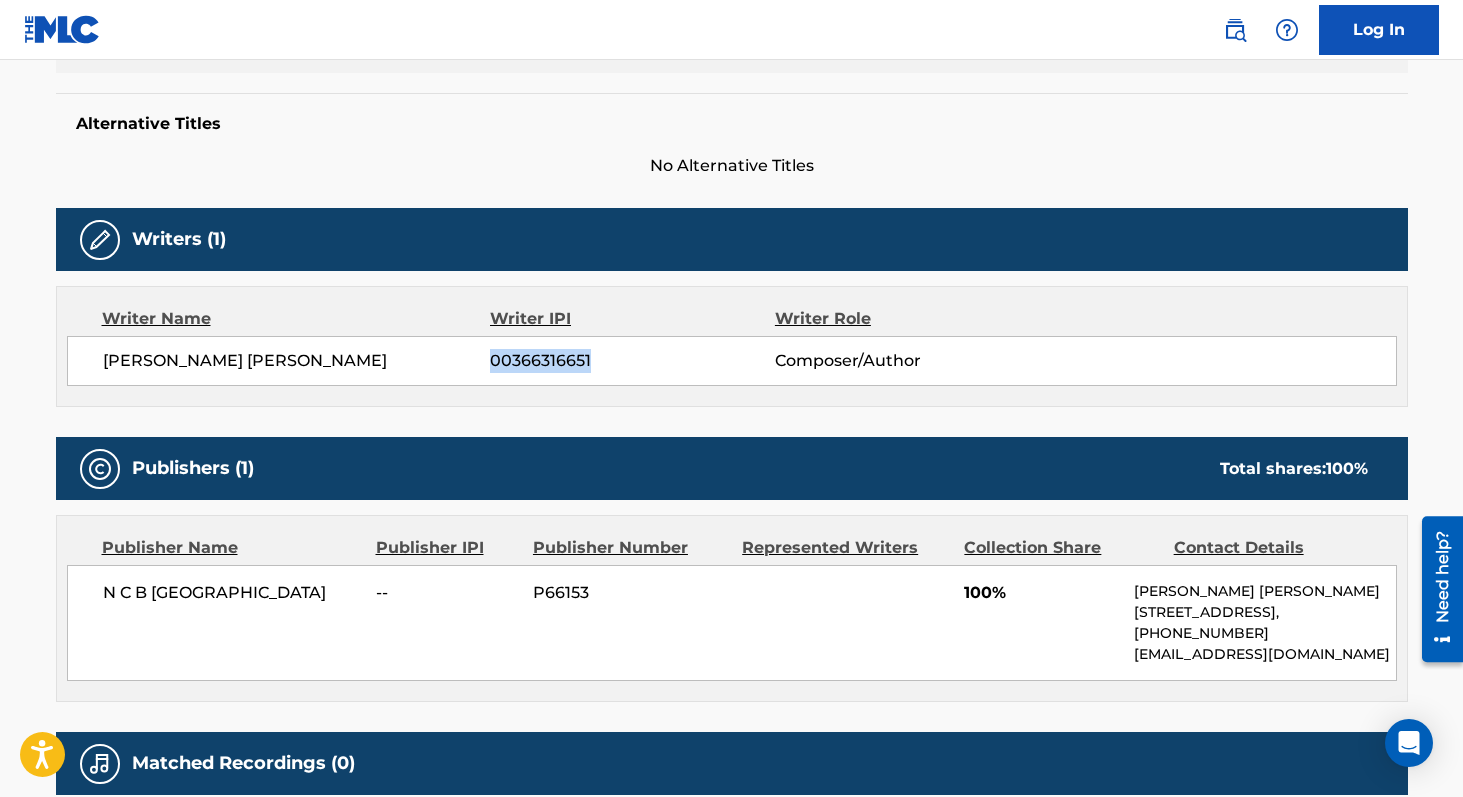 copy on "00366316651" 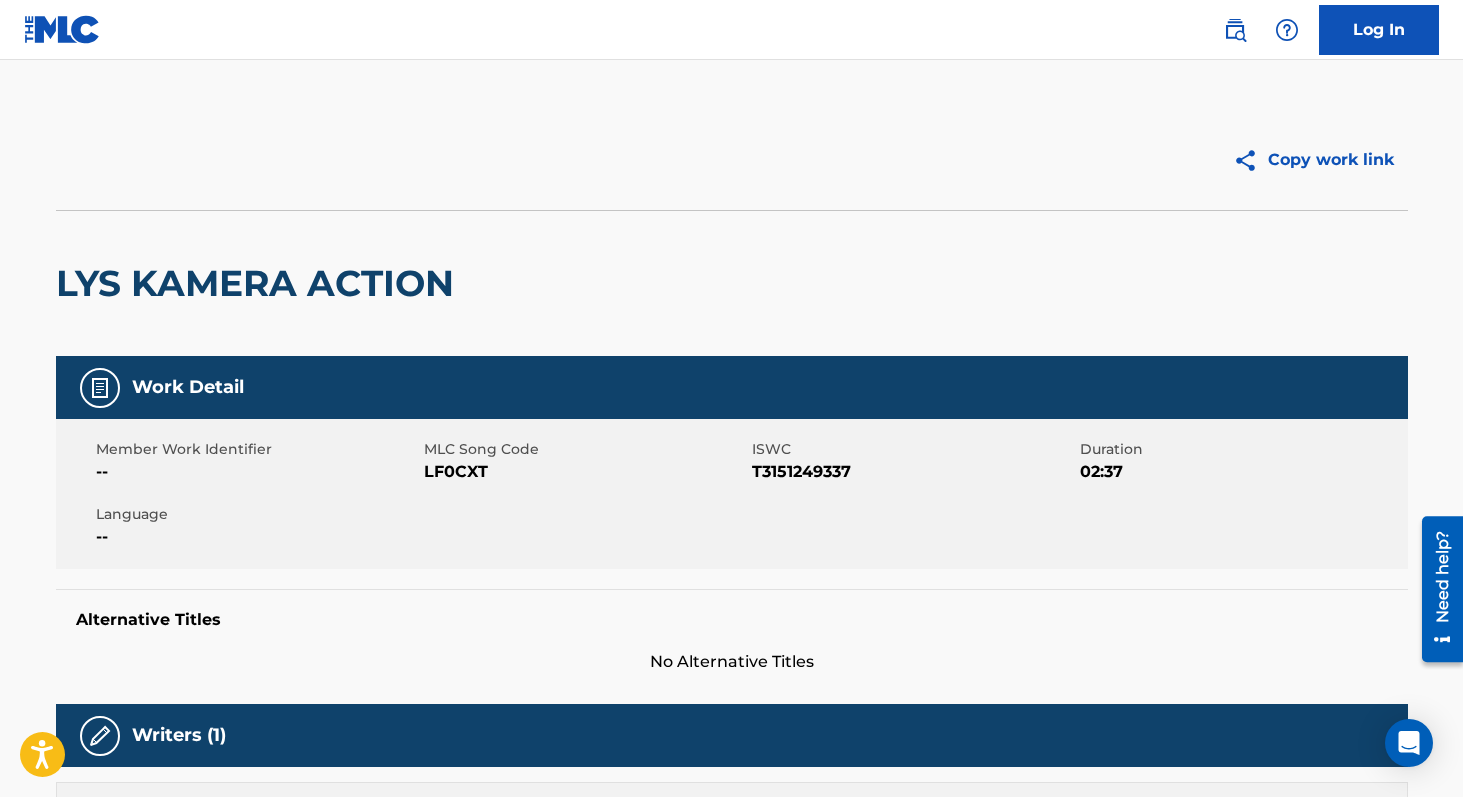 click on "LF0CXT" at bounding box center (585, 472) 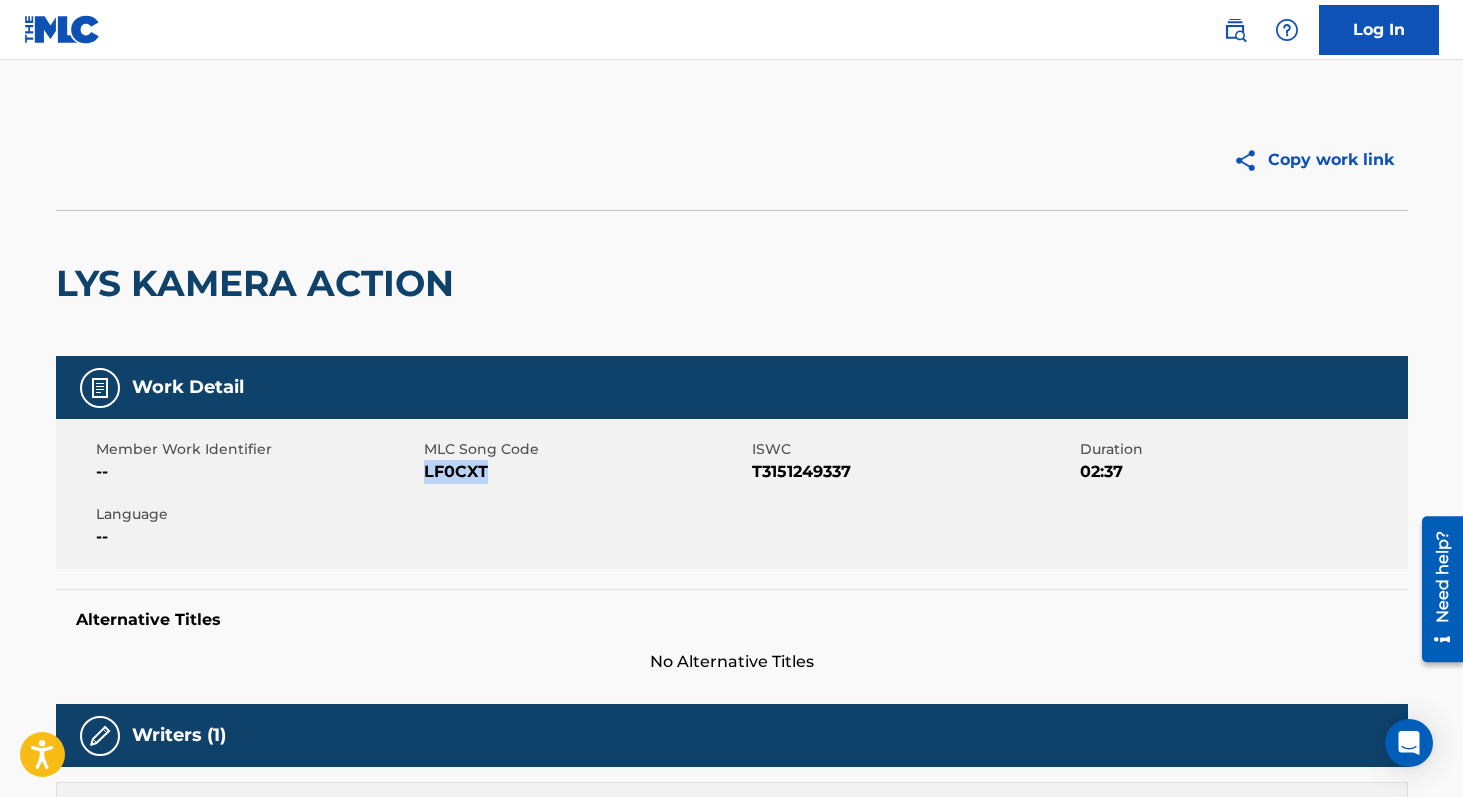 copy on "LF0CXT" 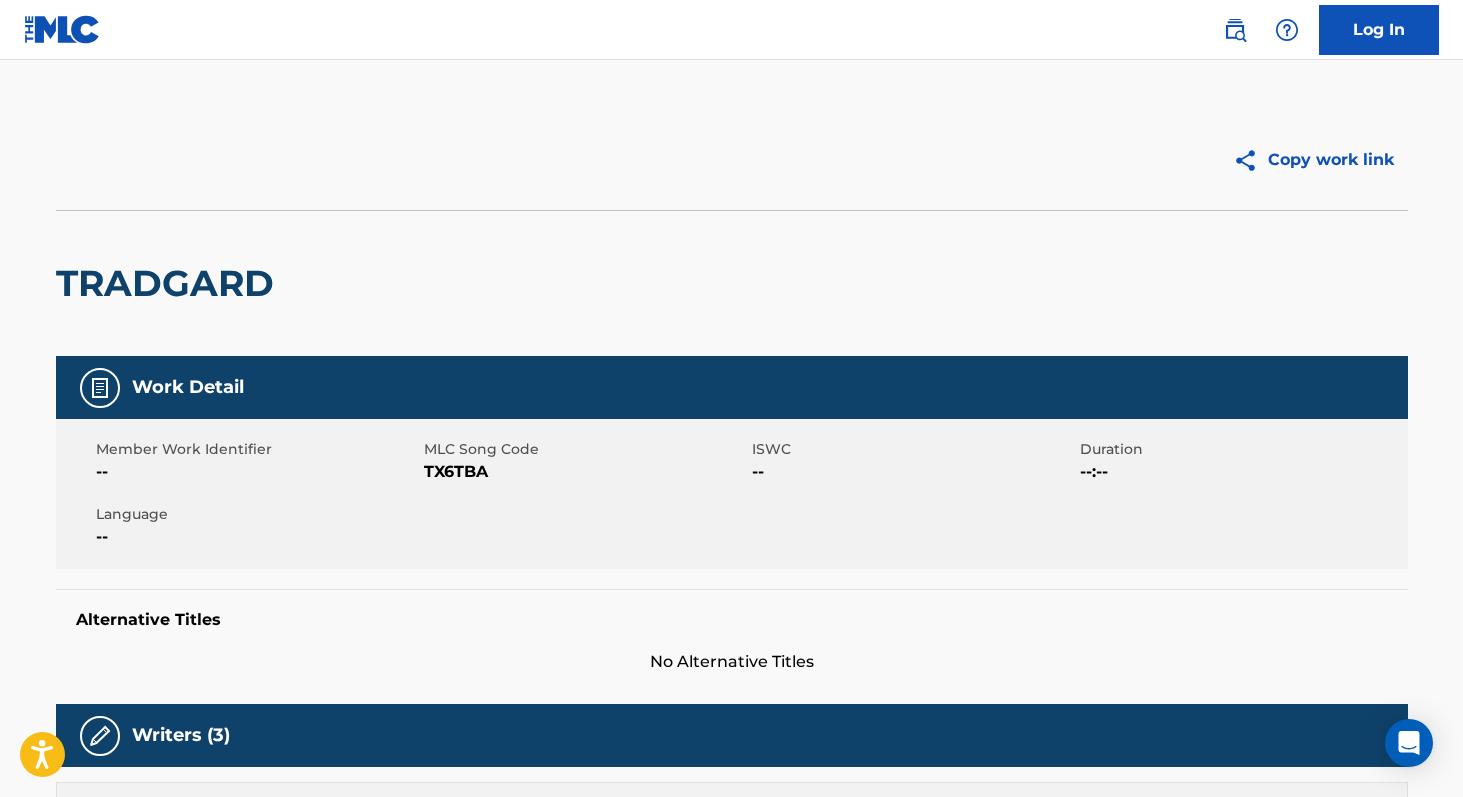 scroll, scrollTop: 0, scrollLeft: 0, axis: both 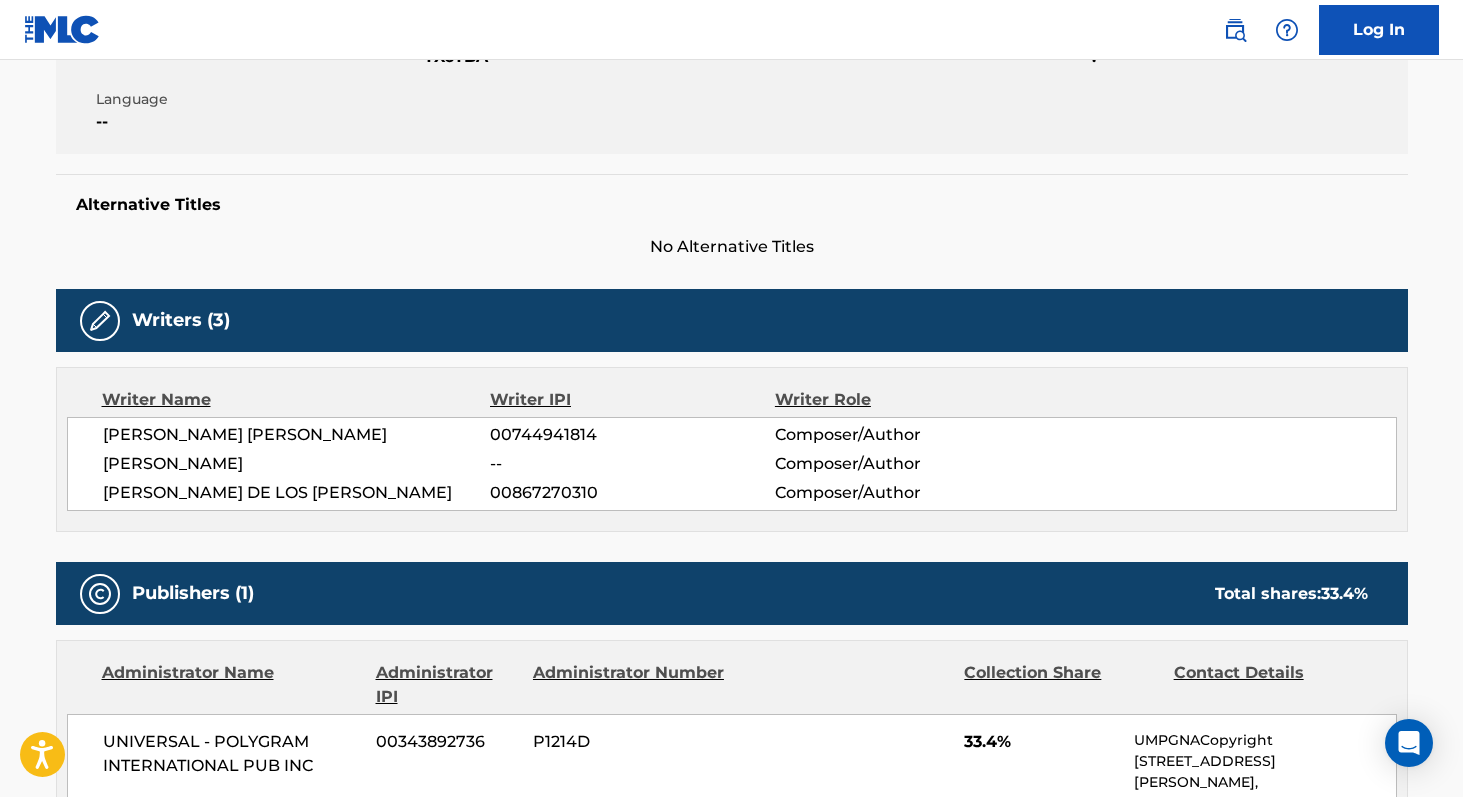 click on "00744941814" at bounding box center [632, 435] 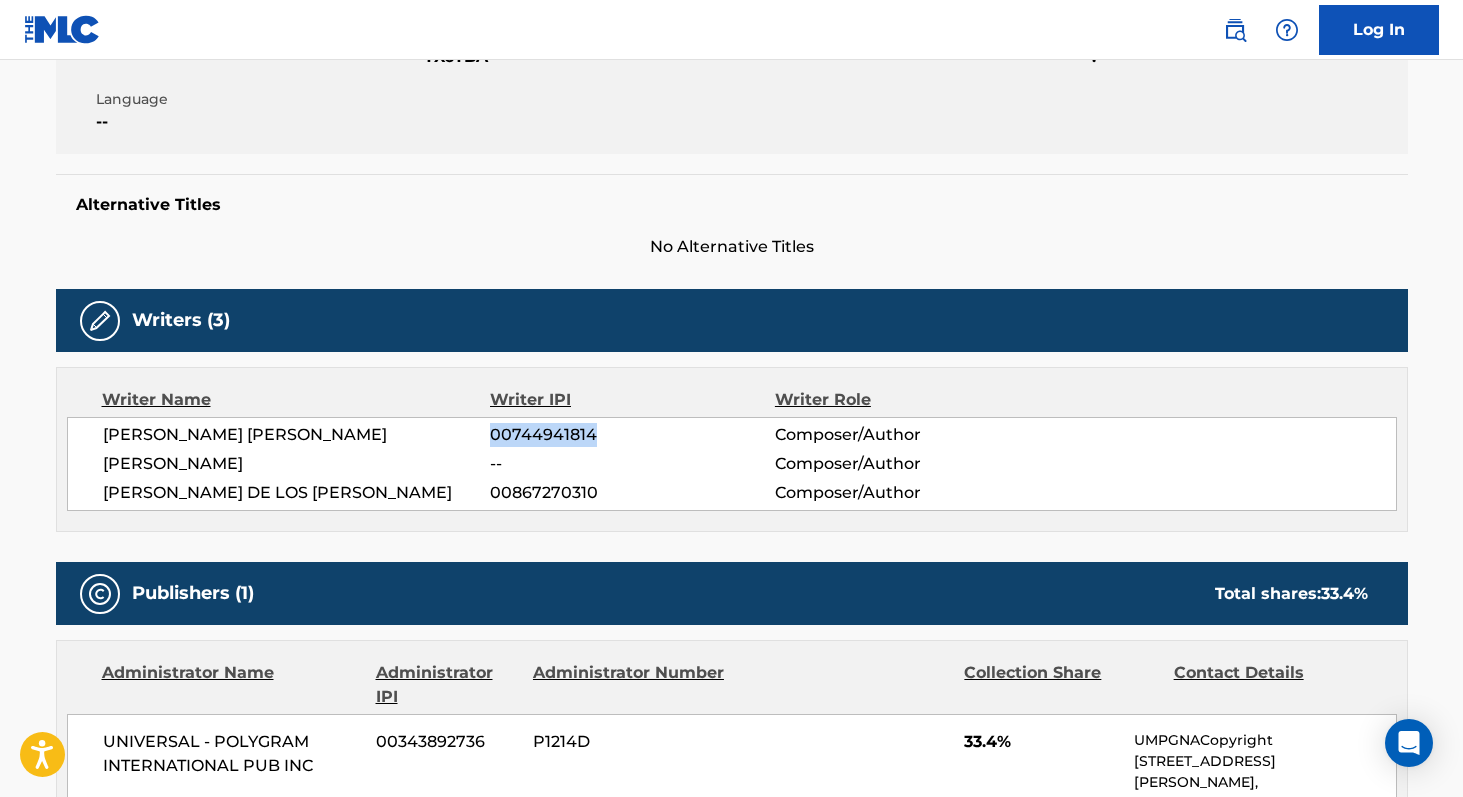 copy on "00744941814" 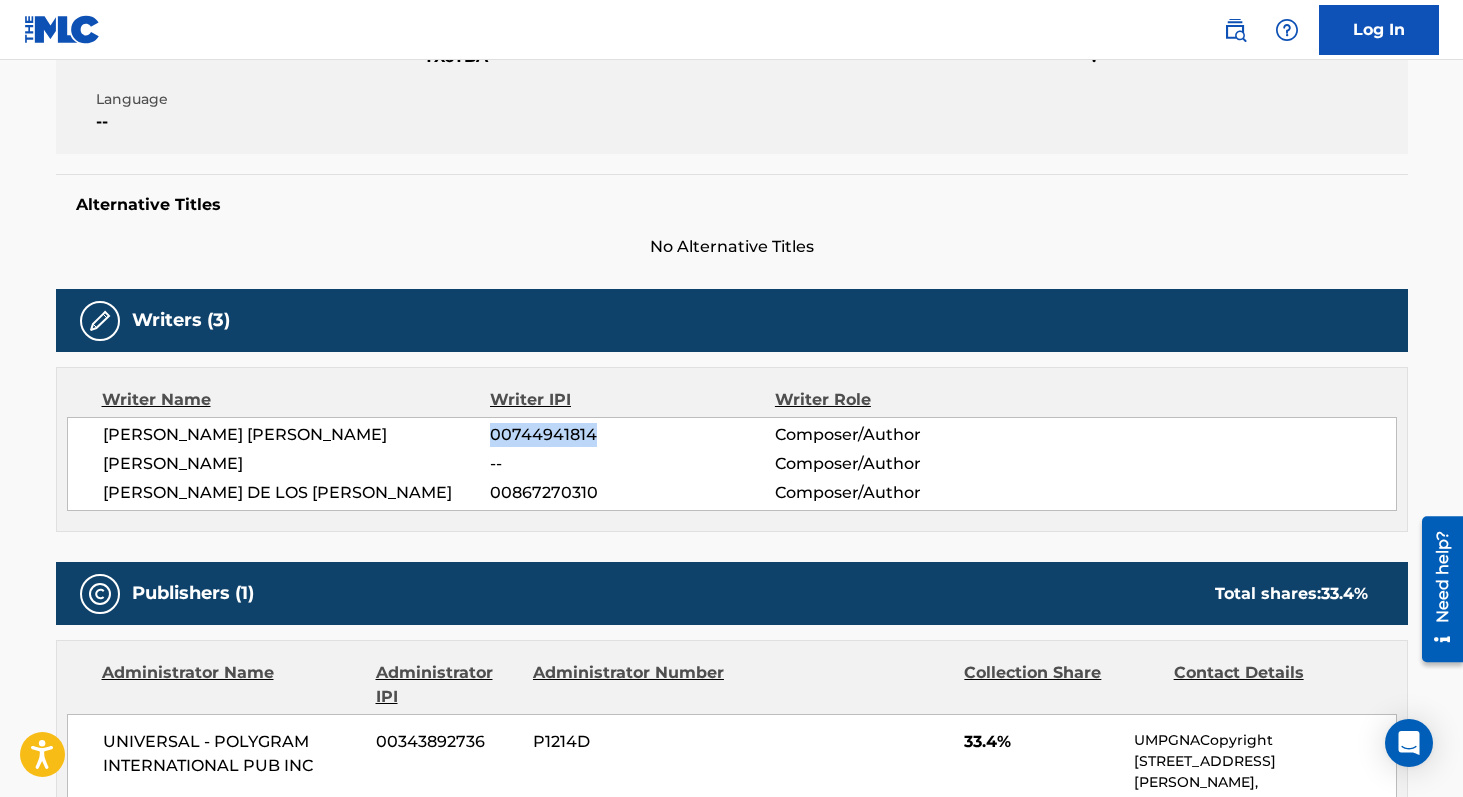 click on "00867270310" at bounding box center (632, 493) 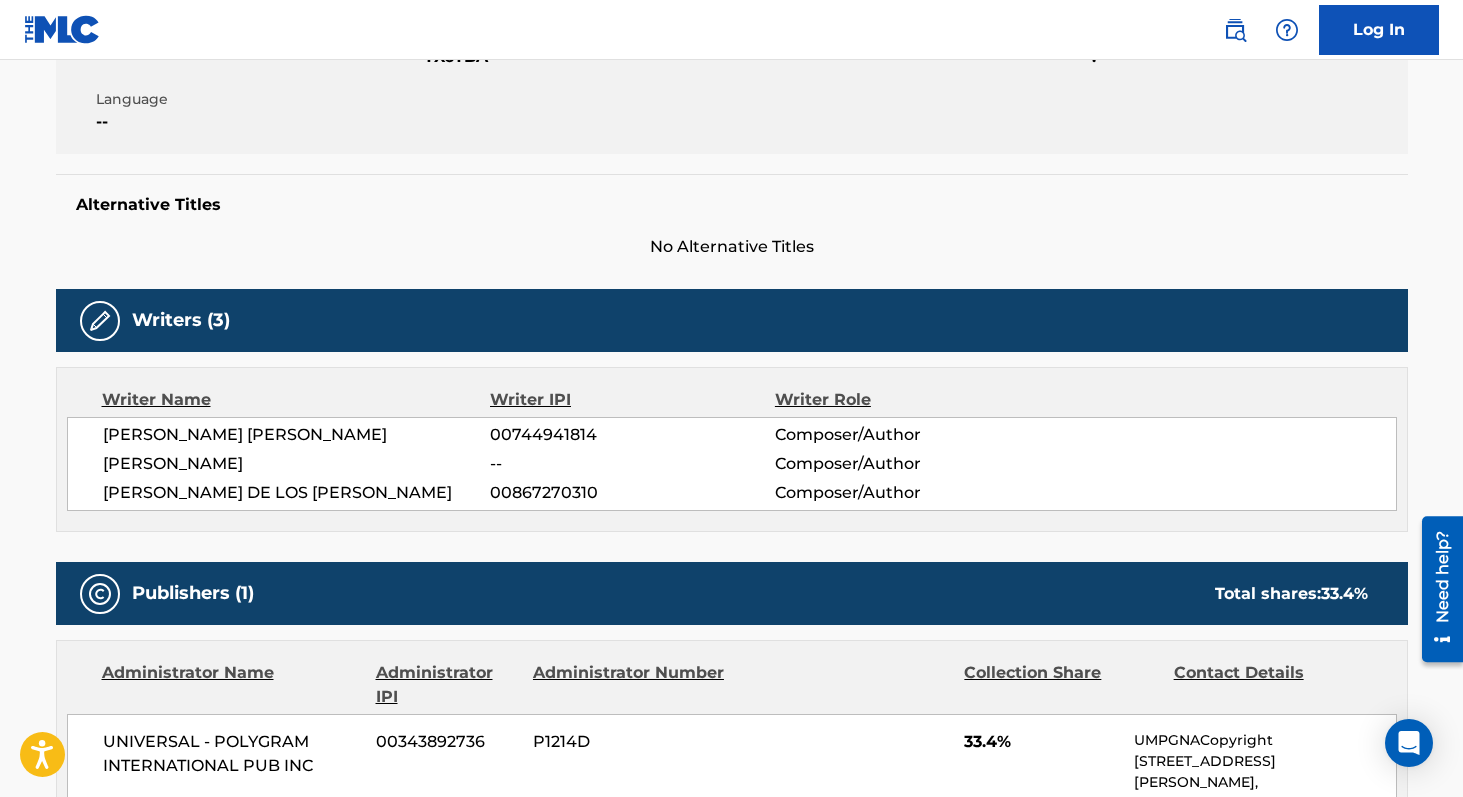 click on "00867270310" at bounding box center [632, 493] 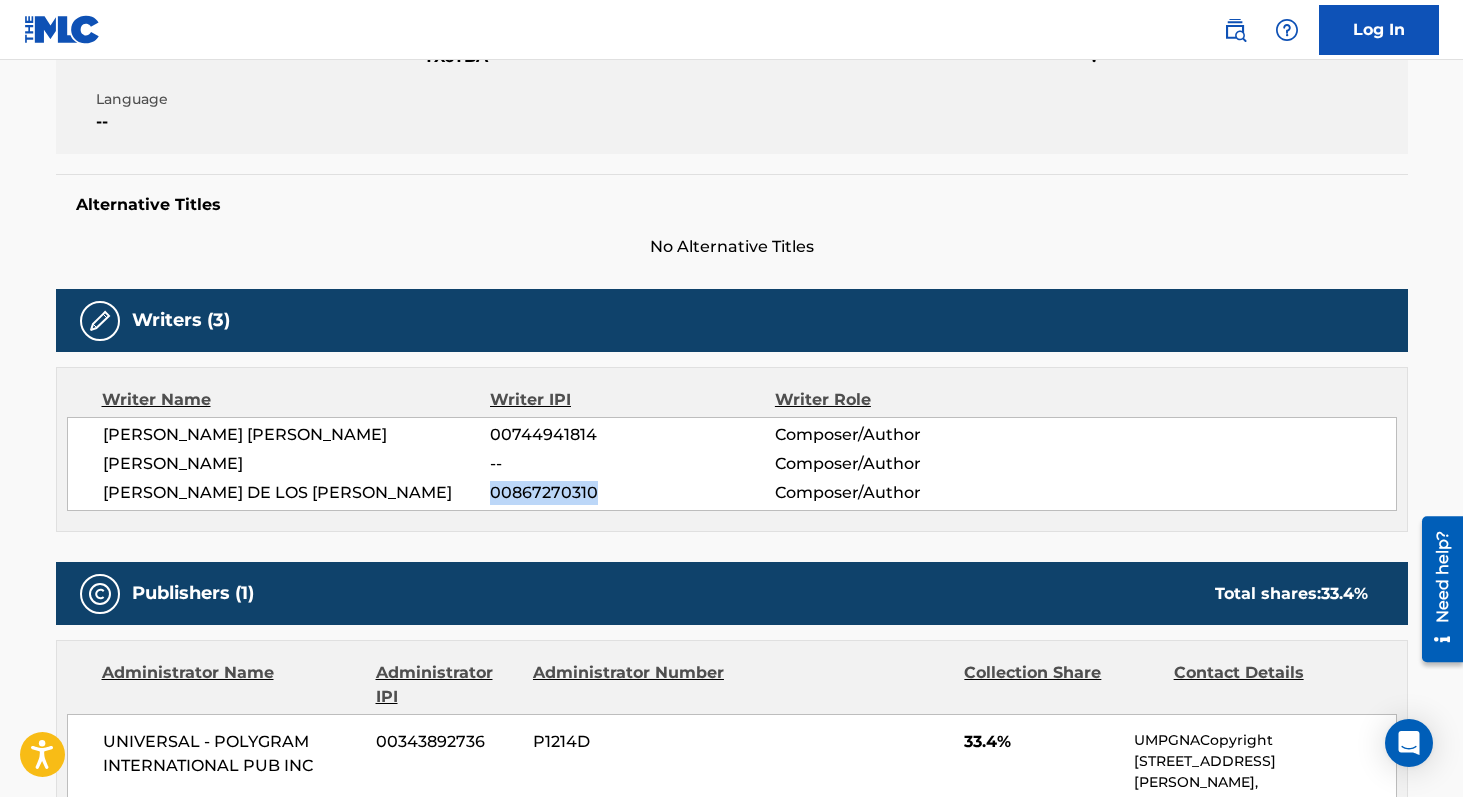 copy on "00867270310" 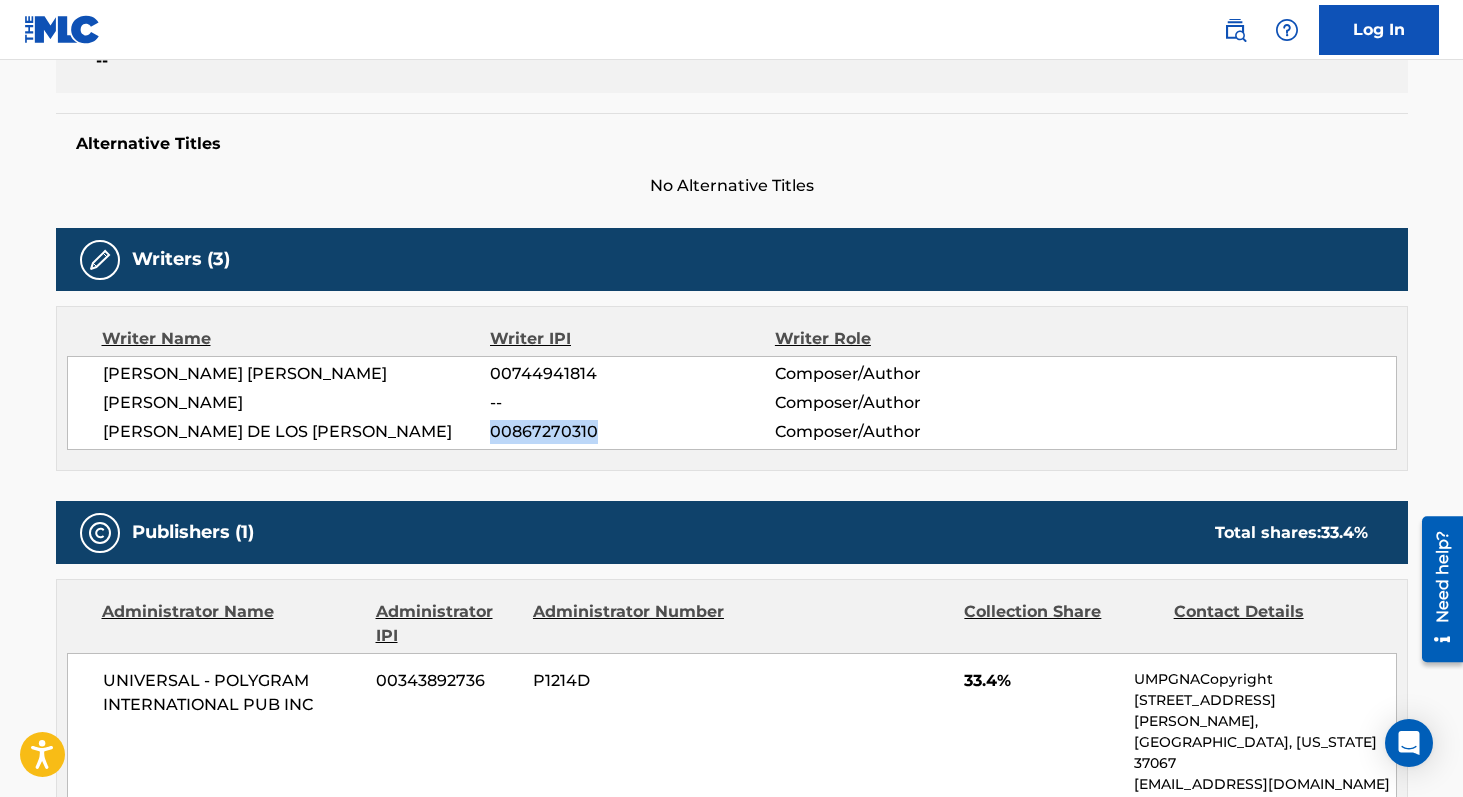 scroll, scrollTop: 0, scrollLeft: 0, axis: both 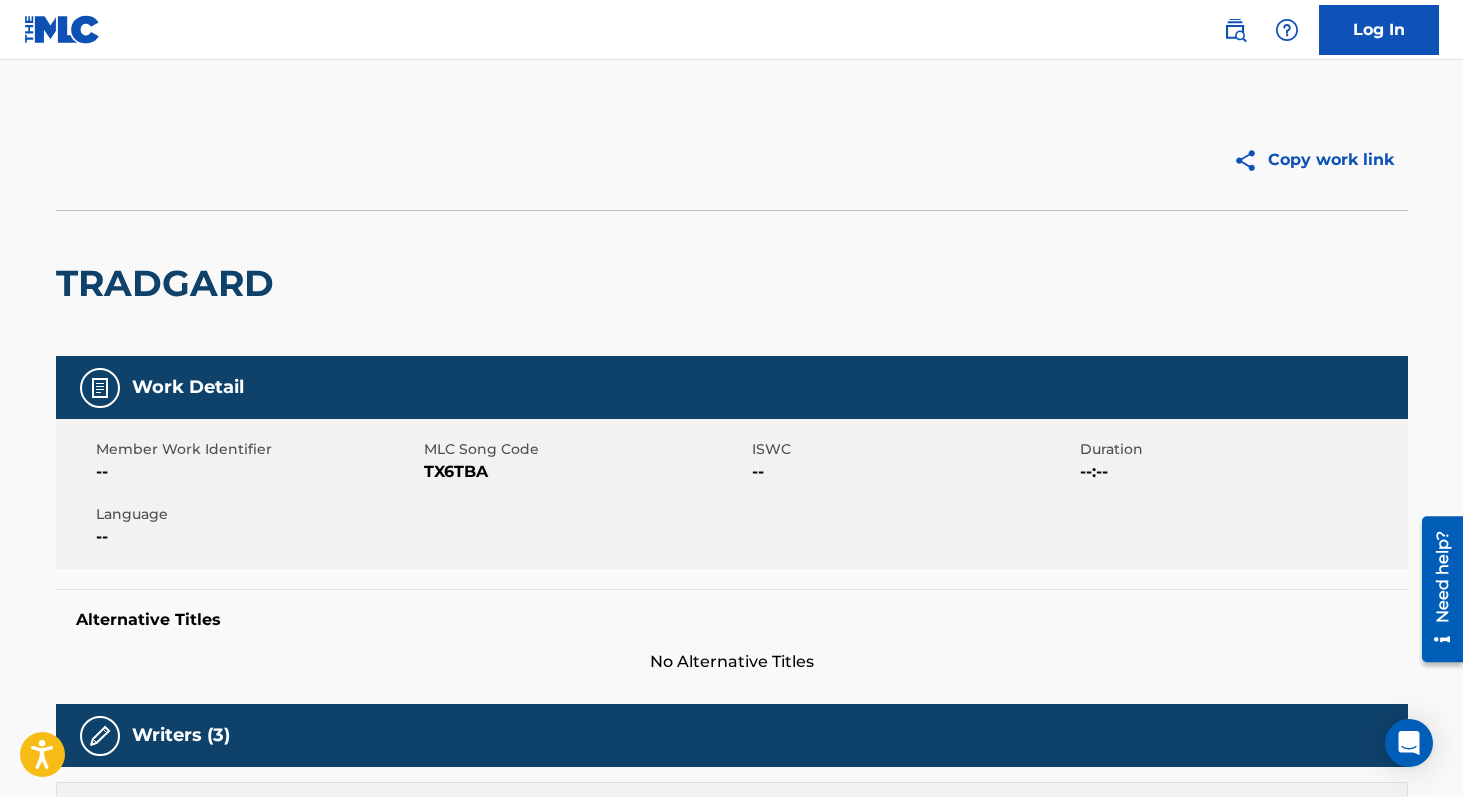 click on "TX6TBA" at bounding box center (585, 472) 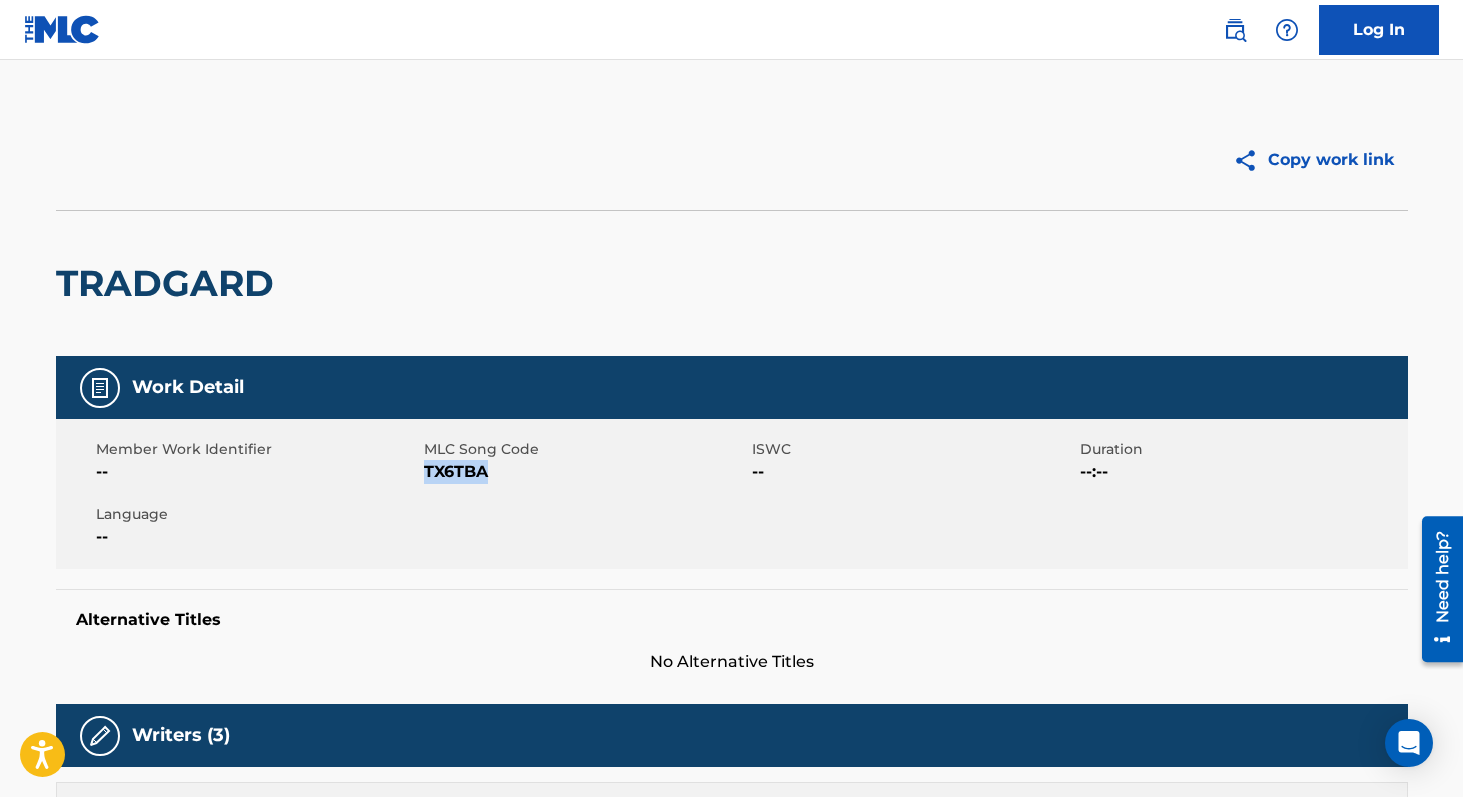 click on "TX6TBA" at bounding box center [585, 472] 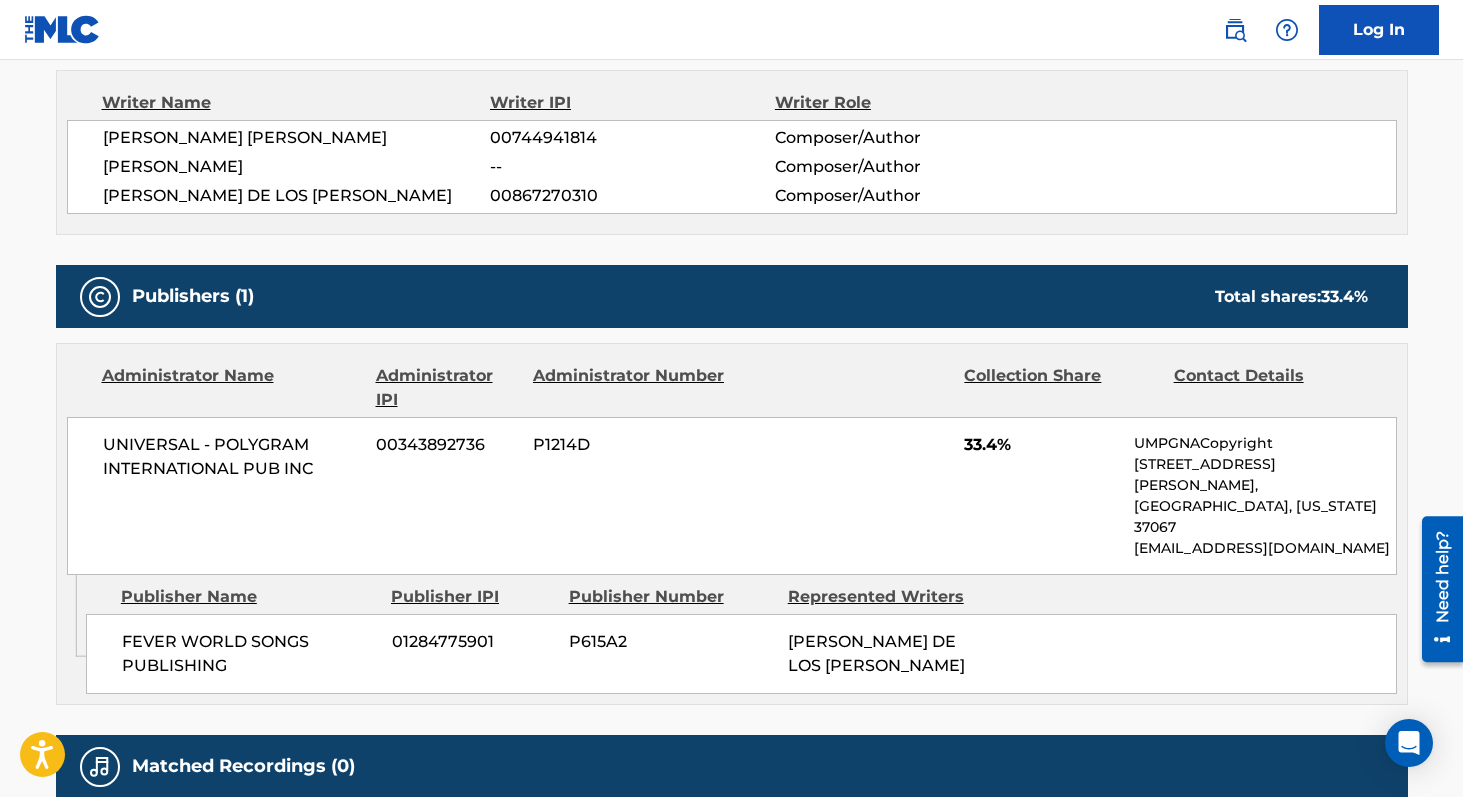 scroll, scrollTop: 735, scrollLeft: 0, axis: vertical 